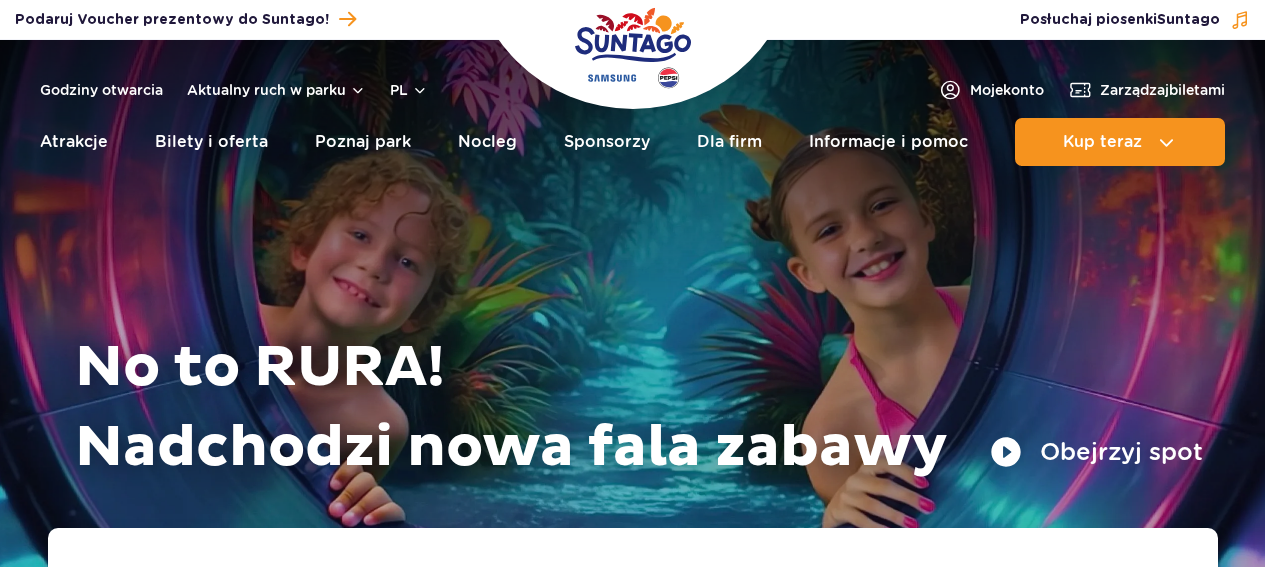 scroll, scrollTop: 0, scrollLeft: 0, axis: both 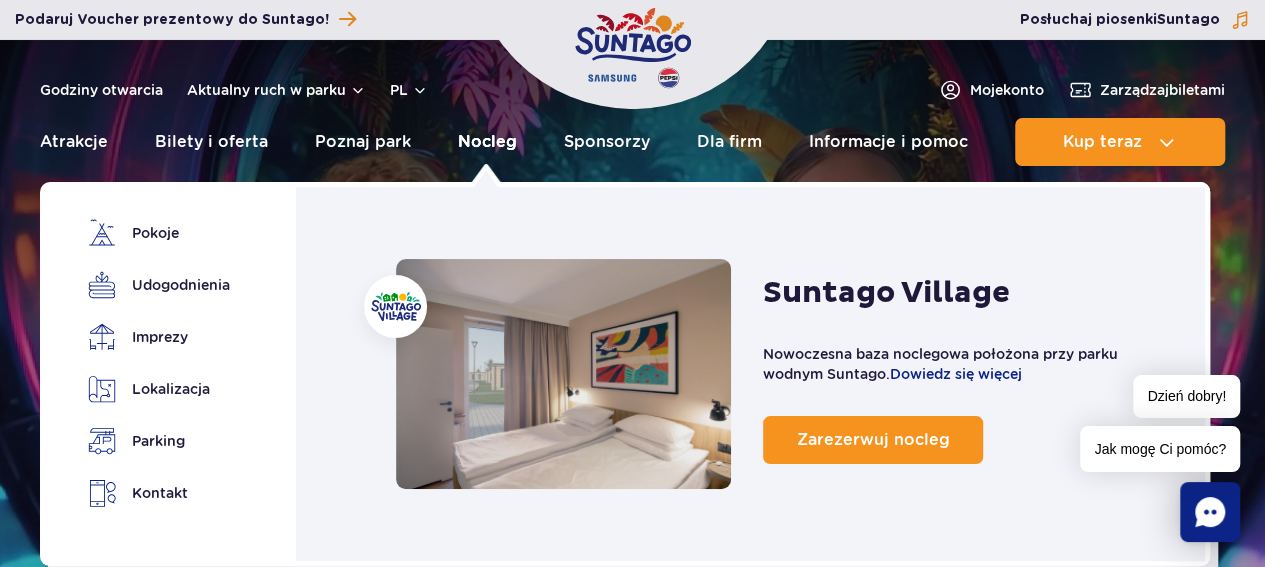 click on "Nocleg" at bounding box center [487, 142] 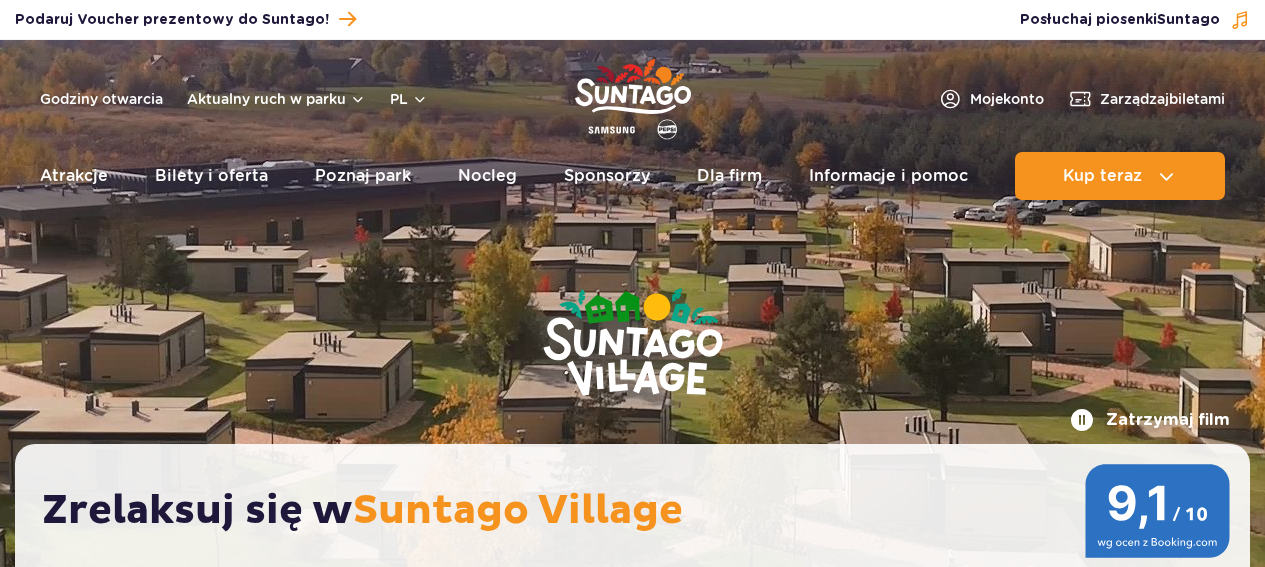 scroll, scrollTop: 0, scrollLeft: 0, axis: both 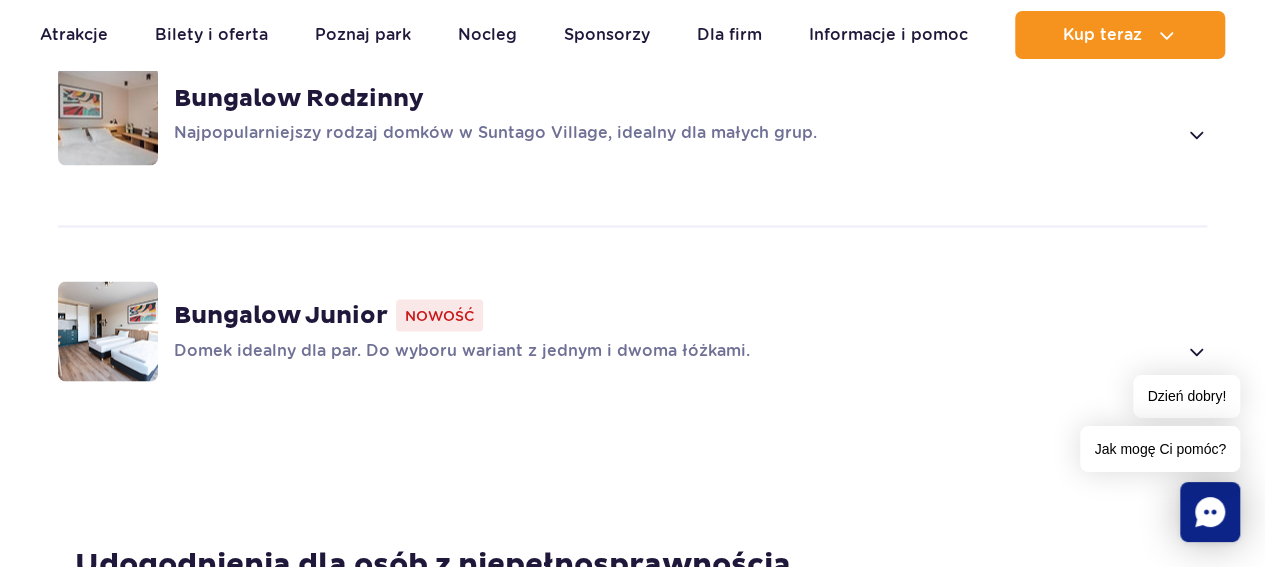 click on "Domek idealny dla par. Do wyboru wariant z jednym i dwoma łóżkami." at bounding box center [675, 351] 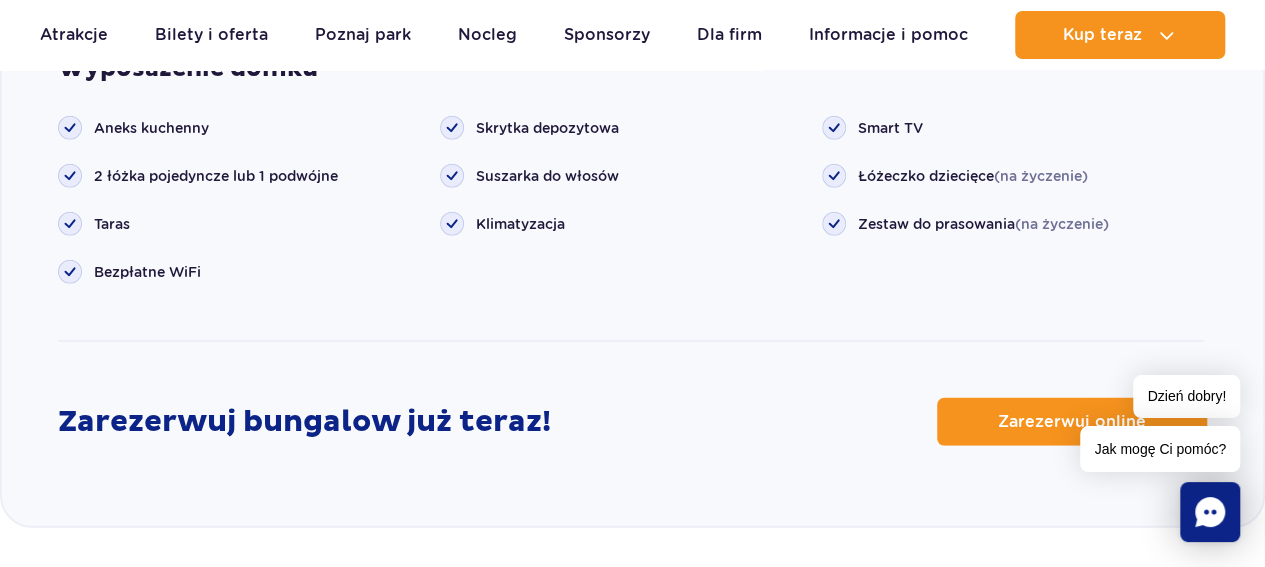 scroll, scrollTop: 2832, scrollLeft: 0, axis: vertical 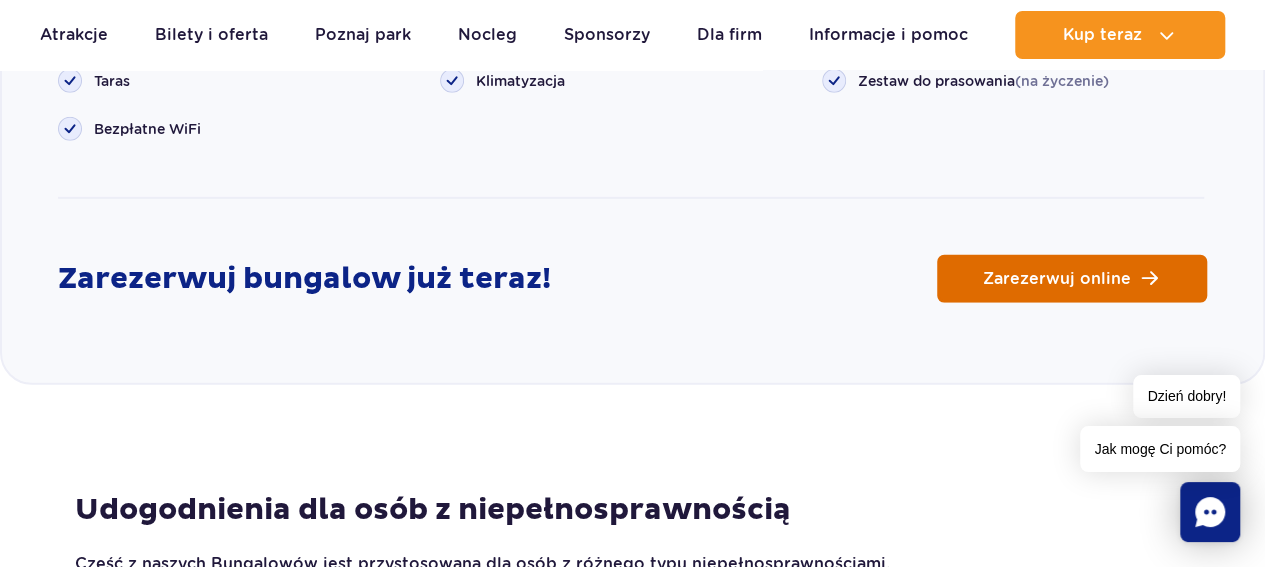 click on "Zarezerwuj online" at bounding box center [1057, 279] 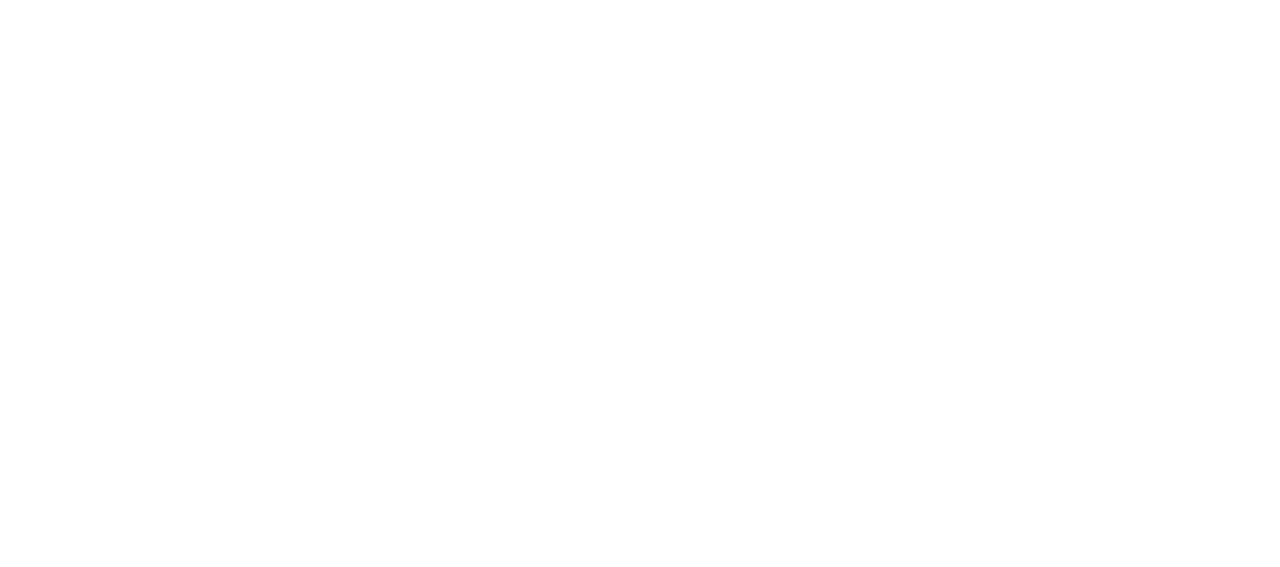 scroll, scrollTop: 0, scrollLeft: 0, axis: both 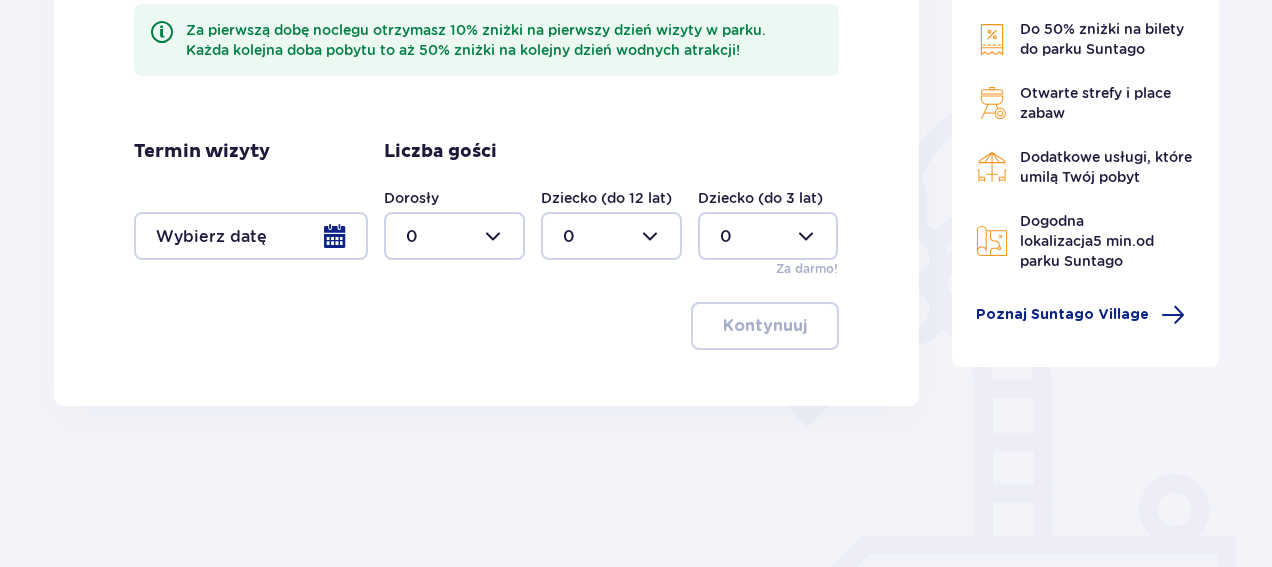 click at bounding box center [251, 236] 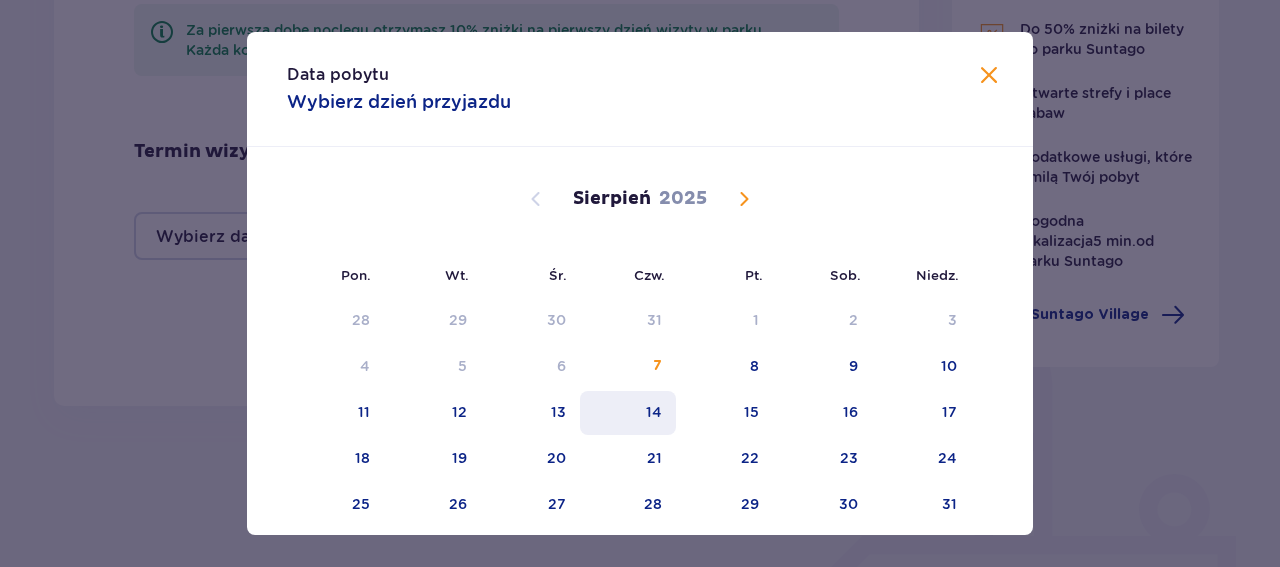 click on "14" at bounding box center (654, 412) 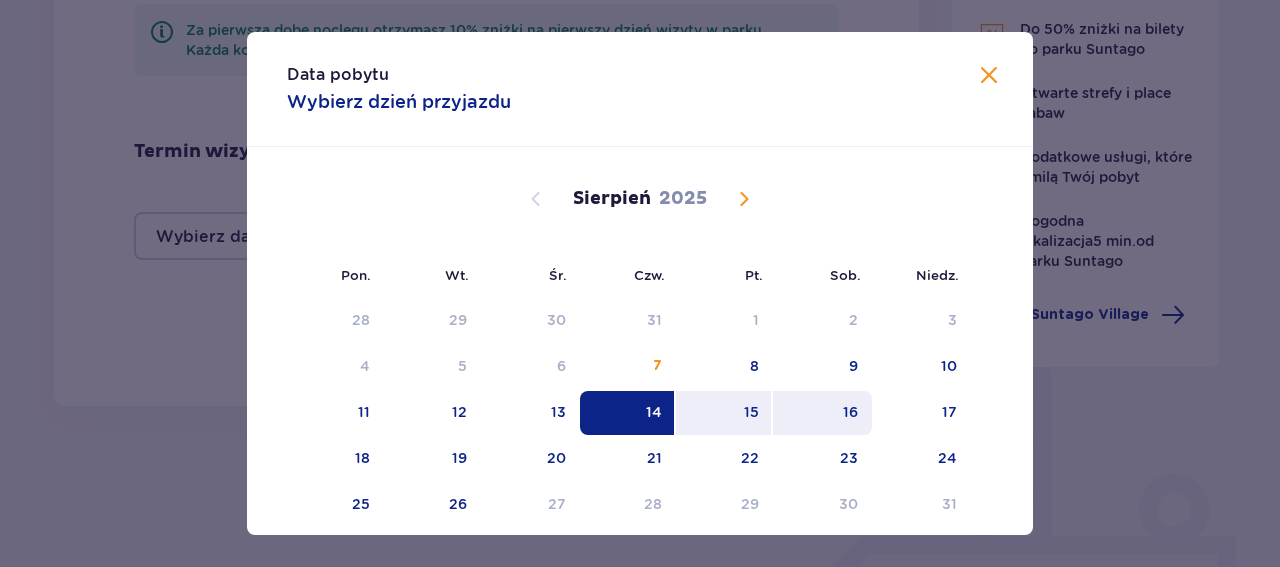 scroll, scrollTop: 65, scrollLeft: 0, axis: vertical 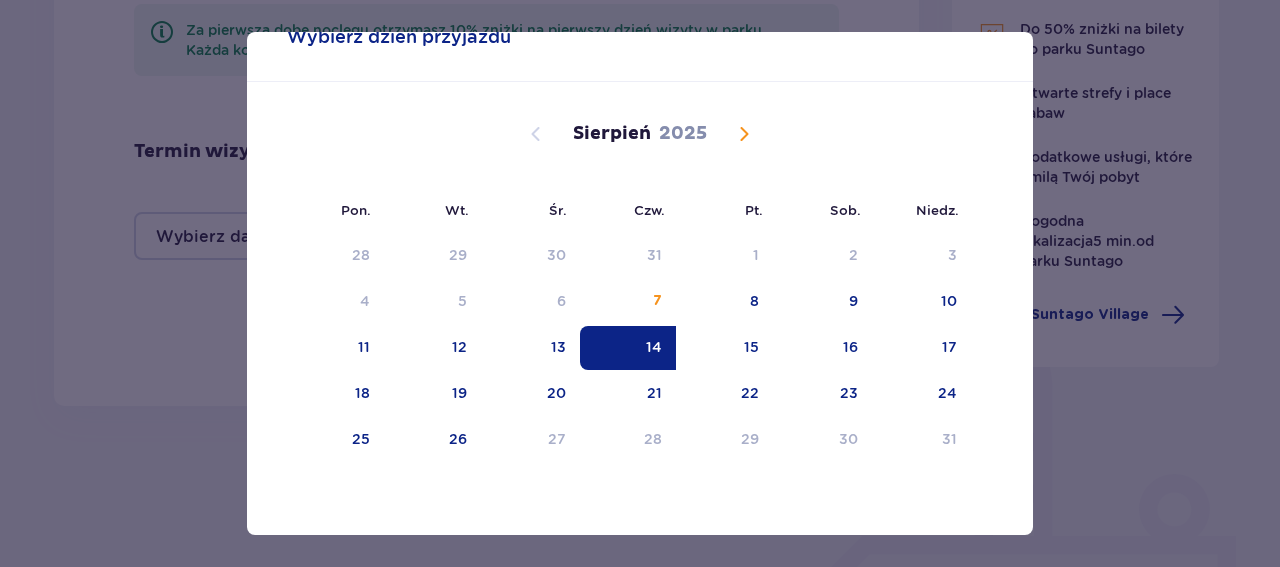 click on "Sierpień 2025" at bounding box center (640, 157) 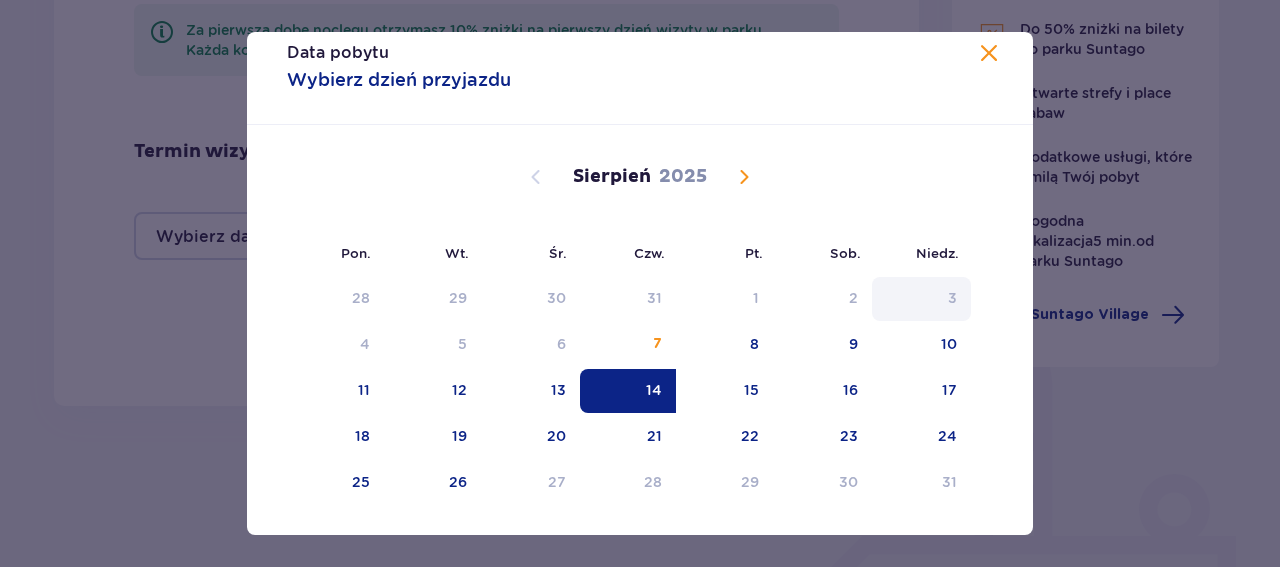 scroll, scrollTop: 0, scrollLeft: 0, axis: both 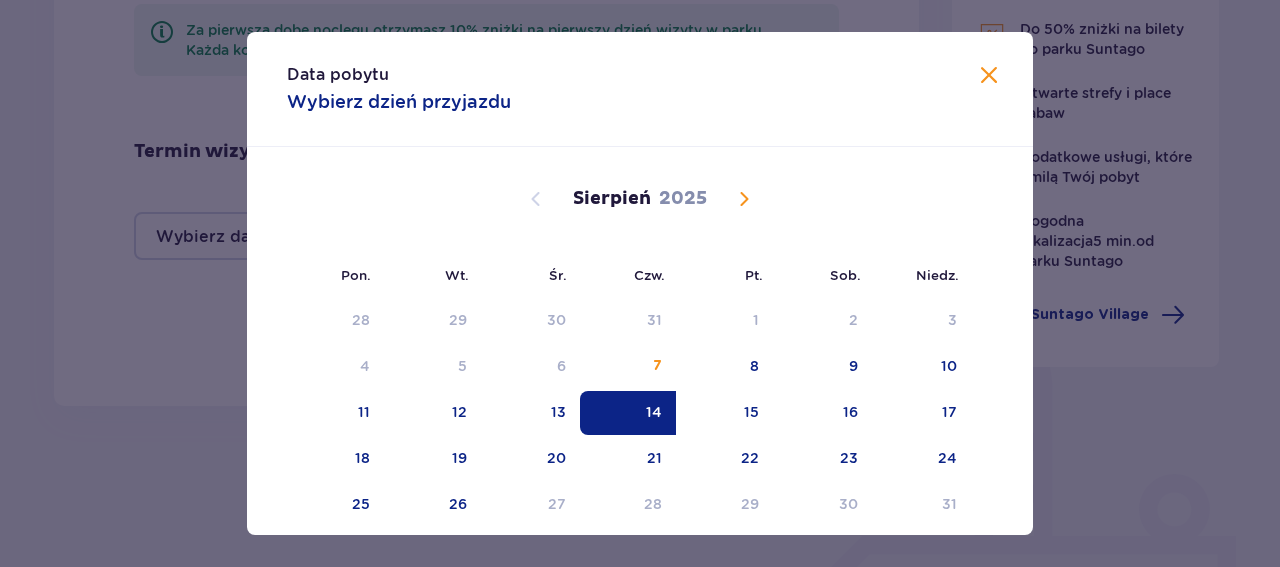 click at bounding box center (989, 76) 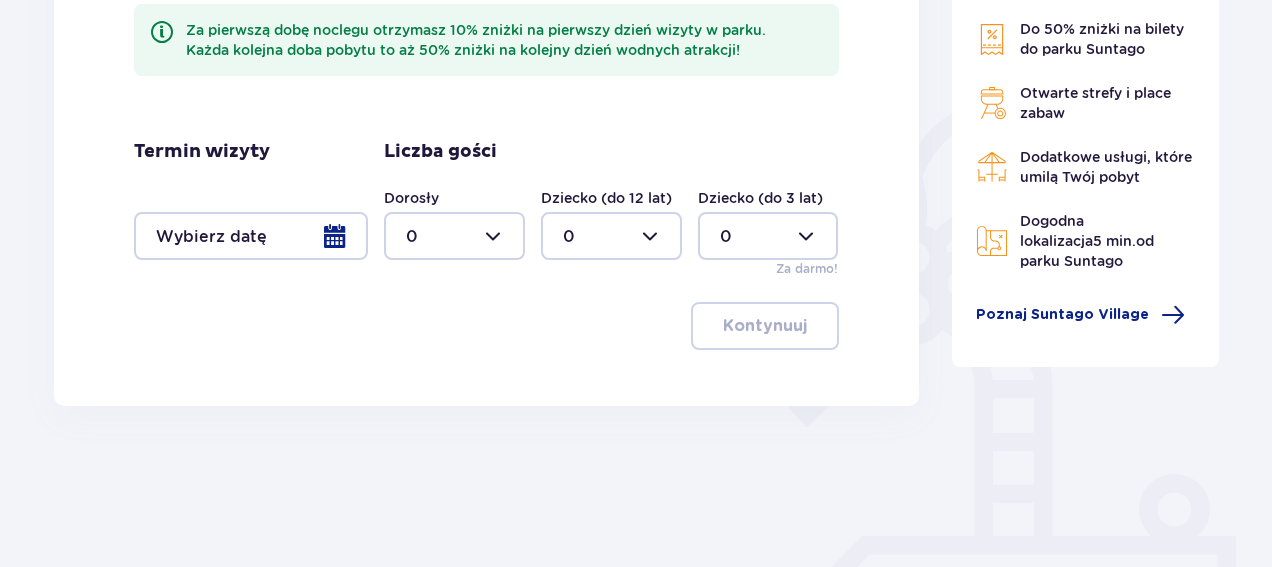 click at bounding box center [251, 236] 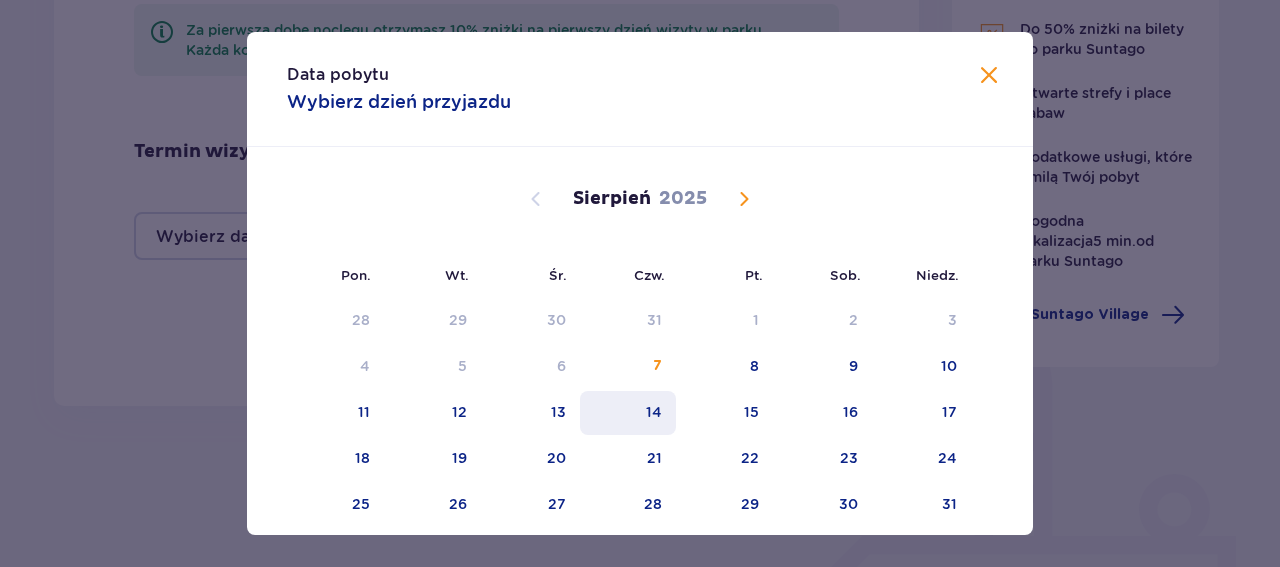 click on "14" at bounding box center [654, 412] 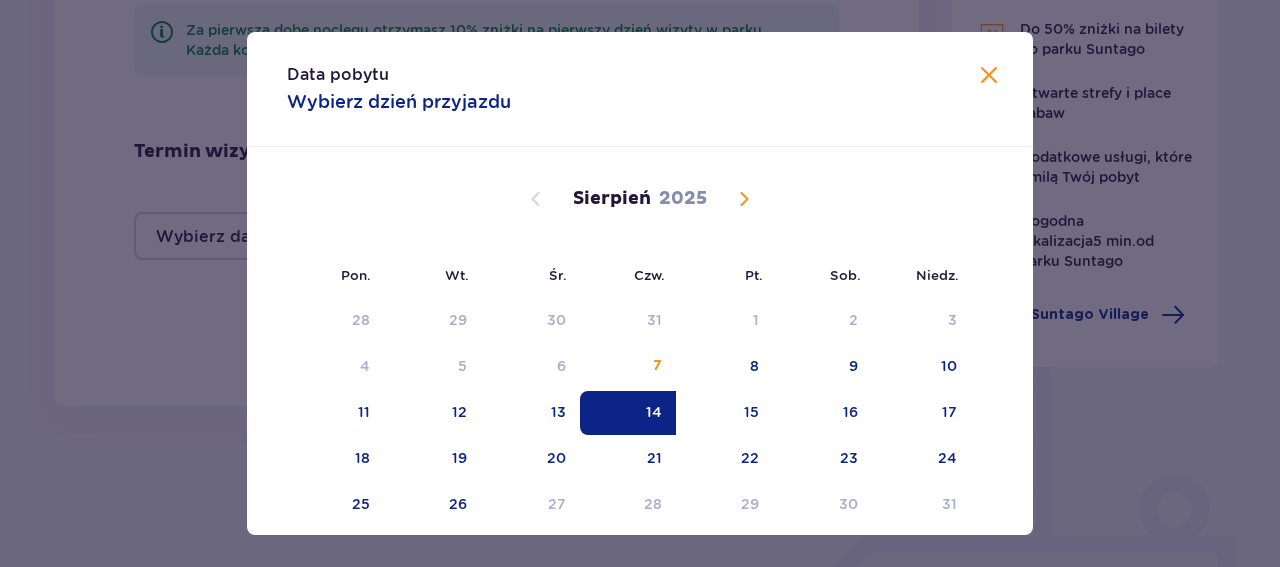 drag, startPoint x: 1026, startPoint y: 387, endPoint x: 1022, endPoint y: 466, distance: 79.101204 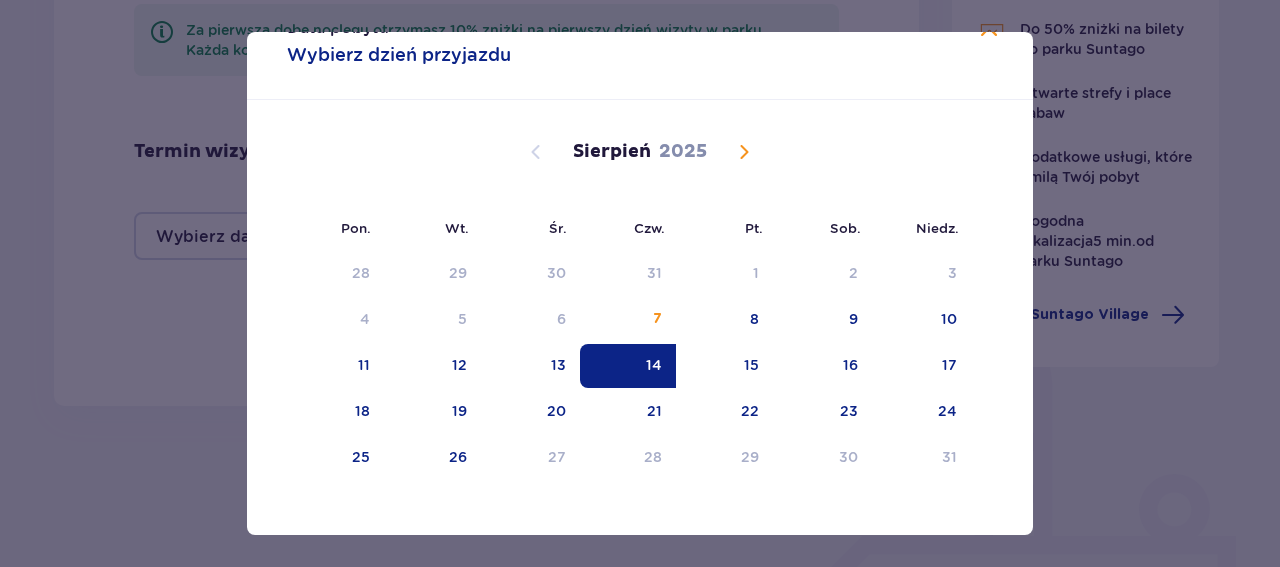 scroll, scrollTop: 65, scrollLeft: 0, axis: vertical 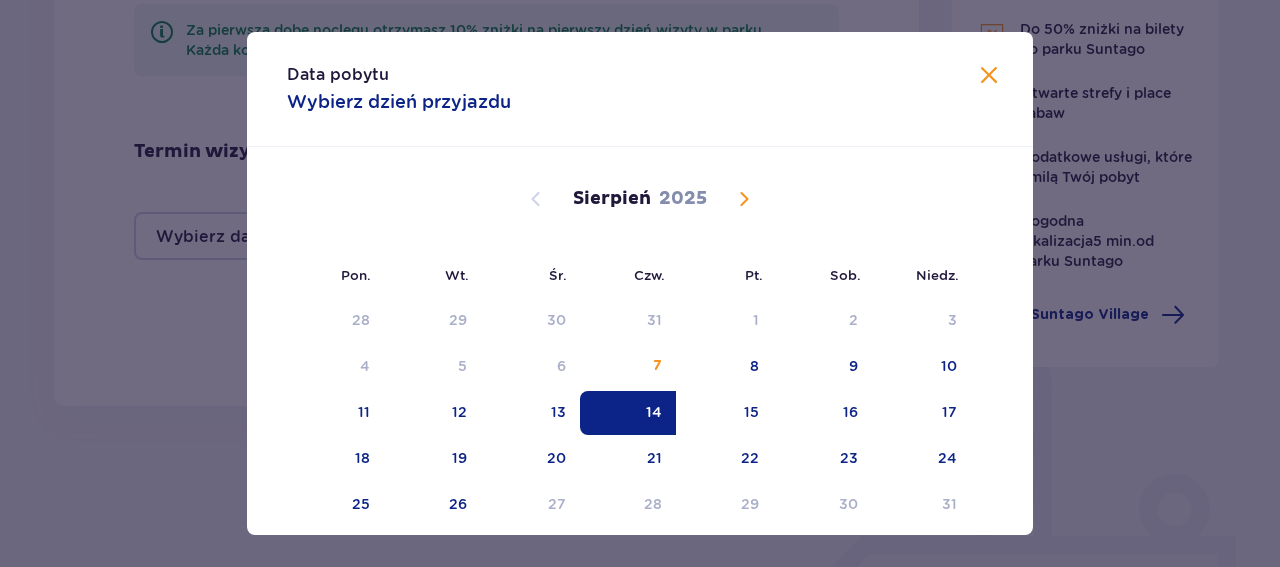 click at bounding box center [989, 76] 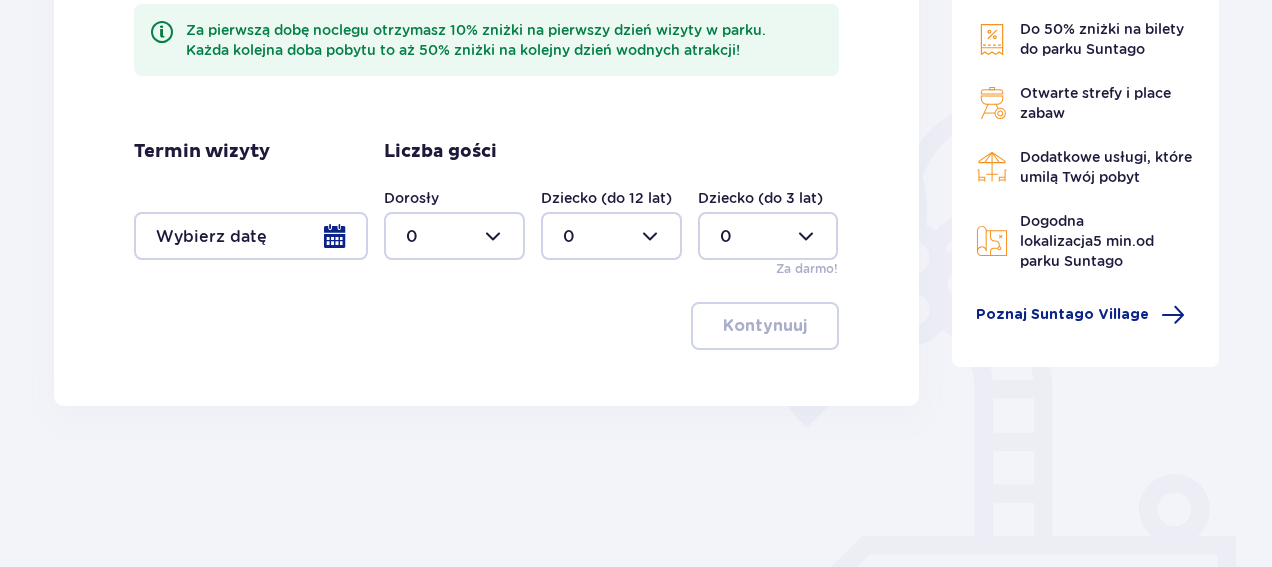 click at bounding box center [454, 236] 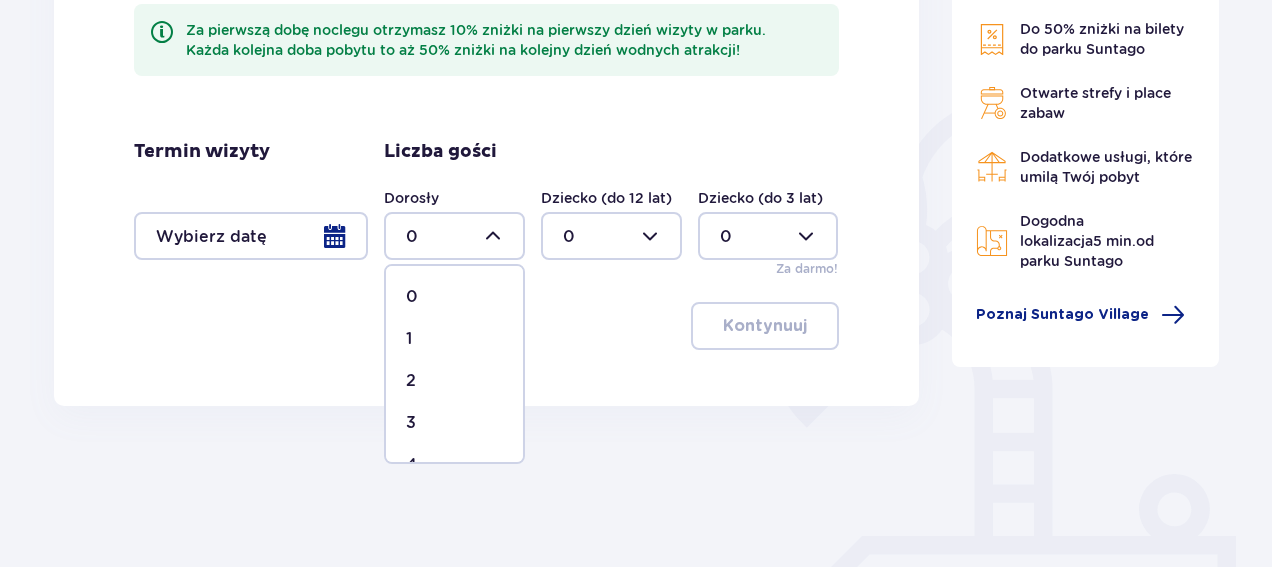 click on "1" at bounding box center [409, 339] 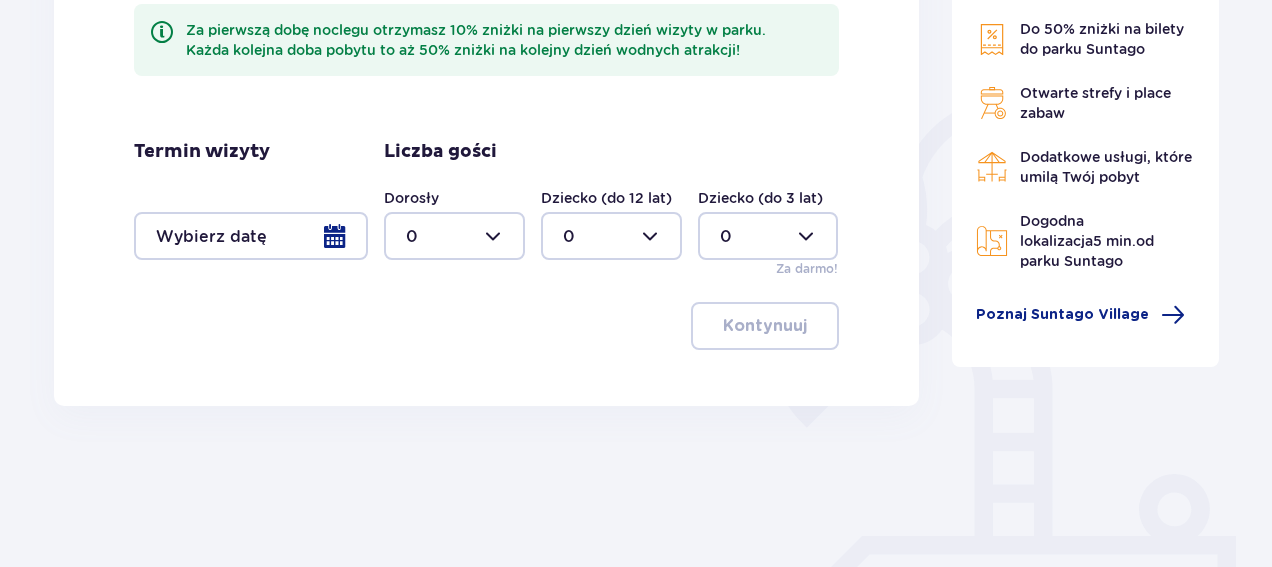 type on "1" 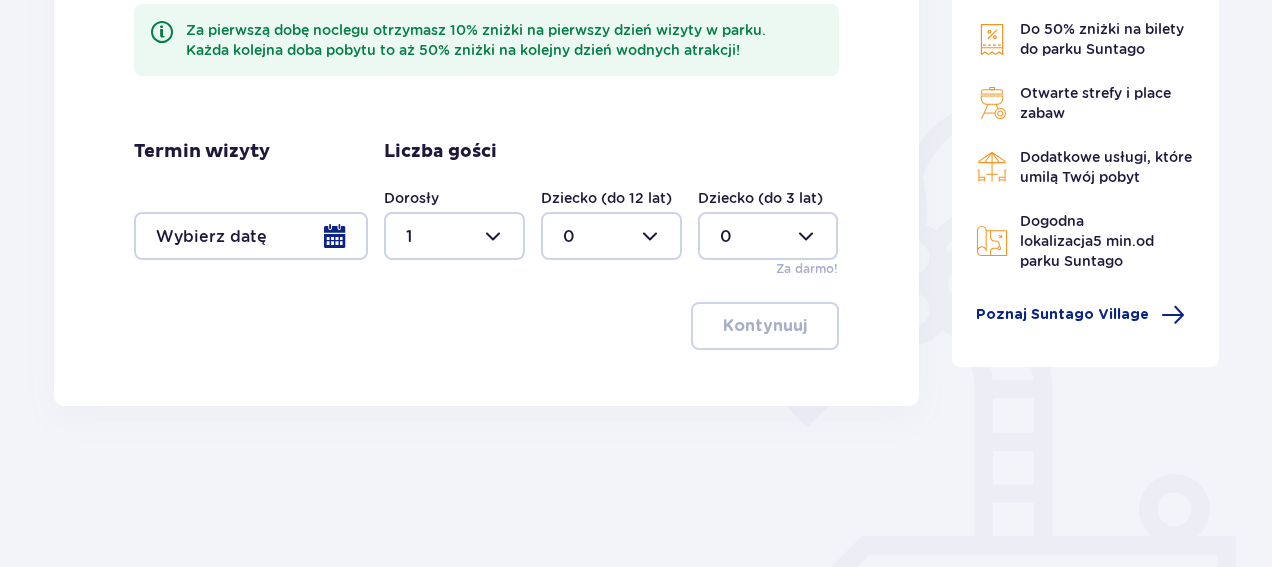 click at bounding box center [611, 236] 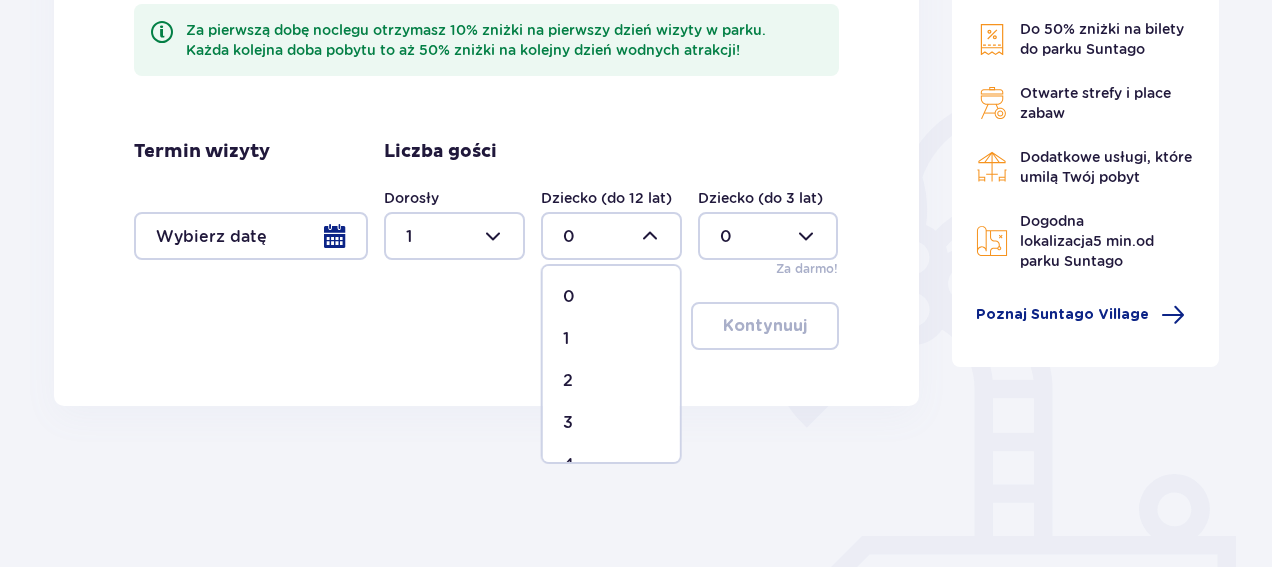 click on "1" at bounding box center [566, 339] 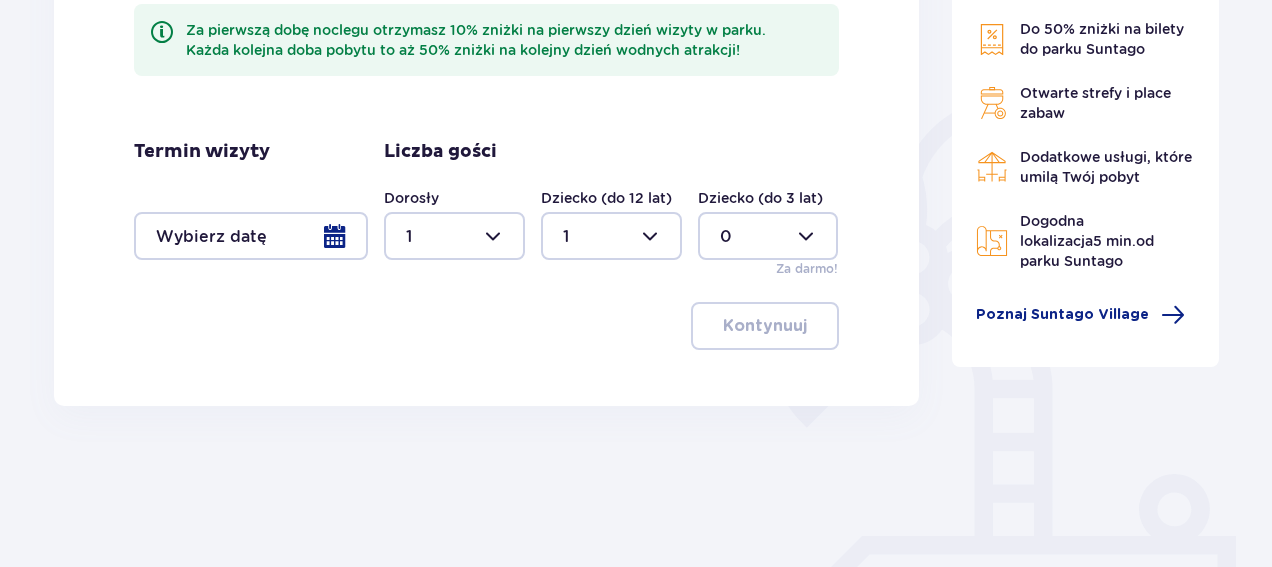 click at bounding box center [251, 236] 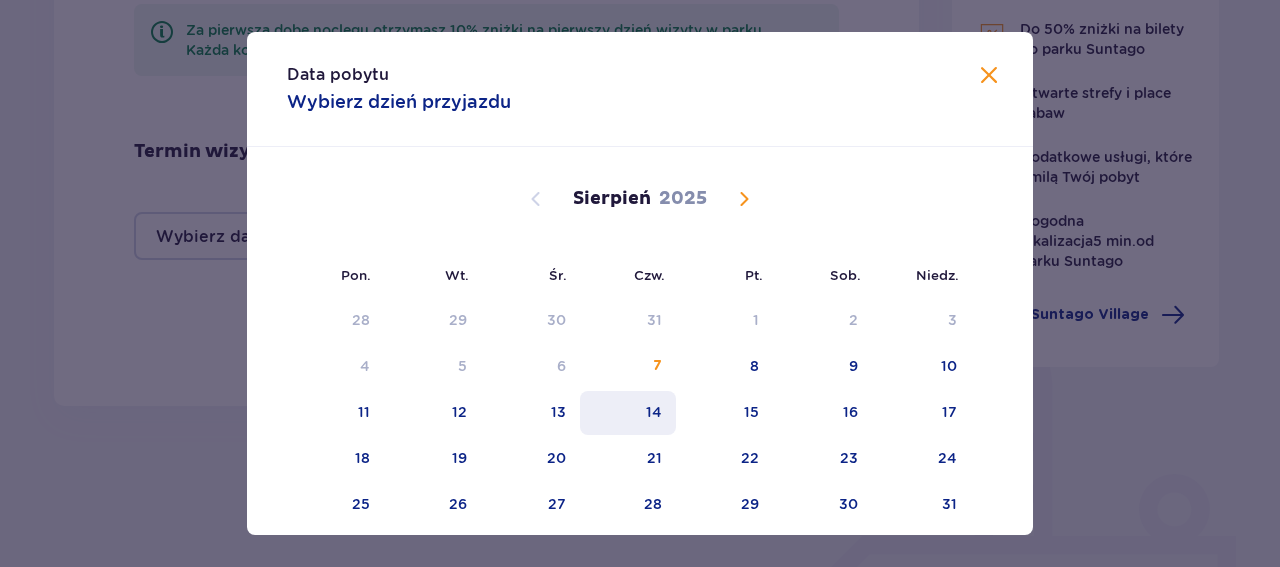 click on "14" at bounding box center [628, 413] 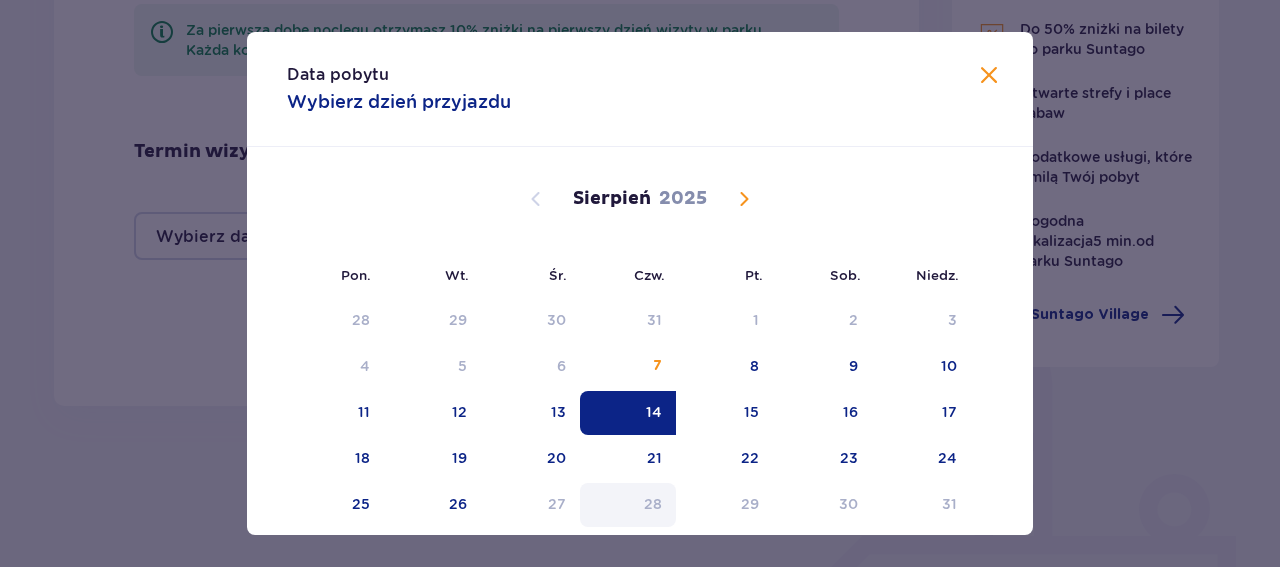 click on "28" at bounding box center (653, 504) 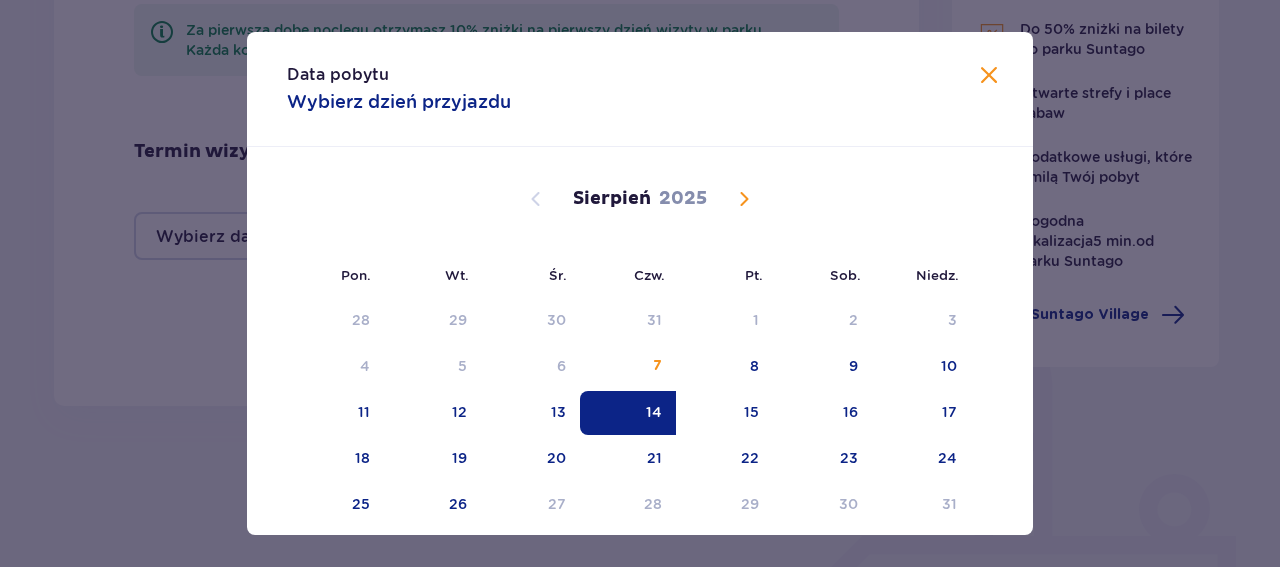 click on "Sierpień 2025" at bounding box center (640, 199) 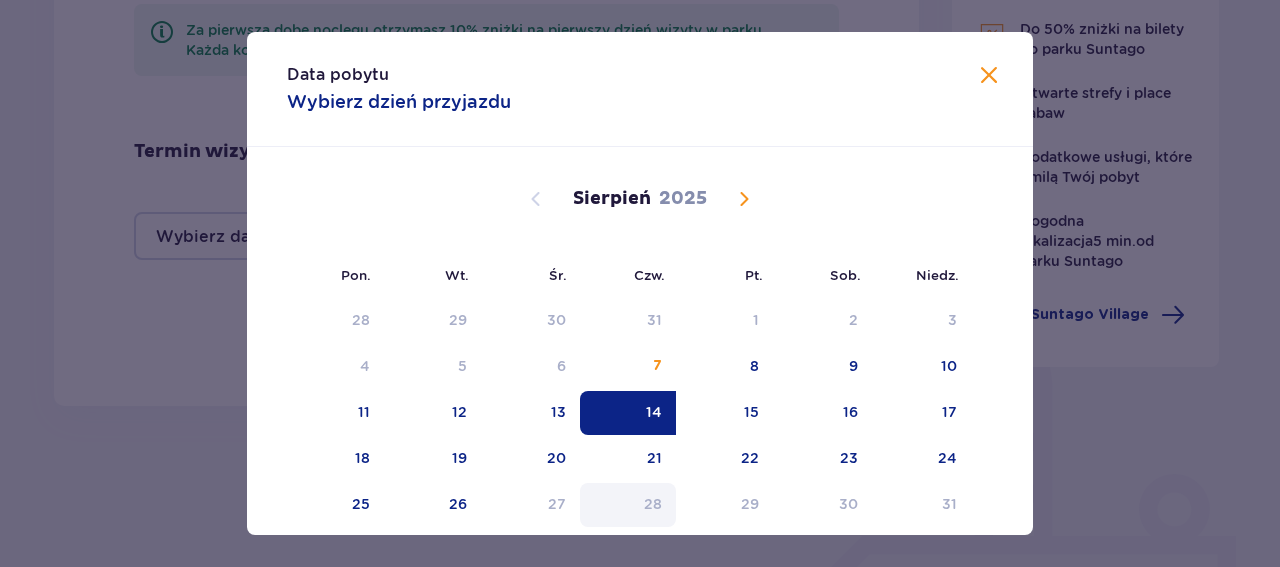 click on "28" at bounding box center (653, 504) 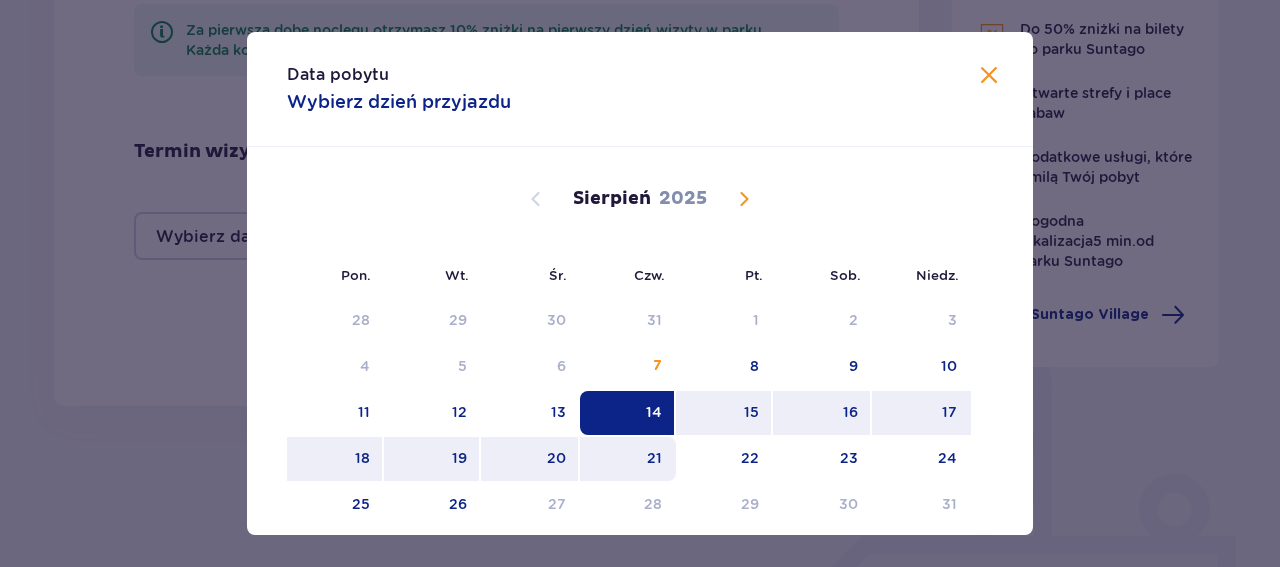 click on "21" at bounding box center [654, 458] 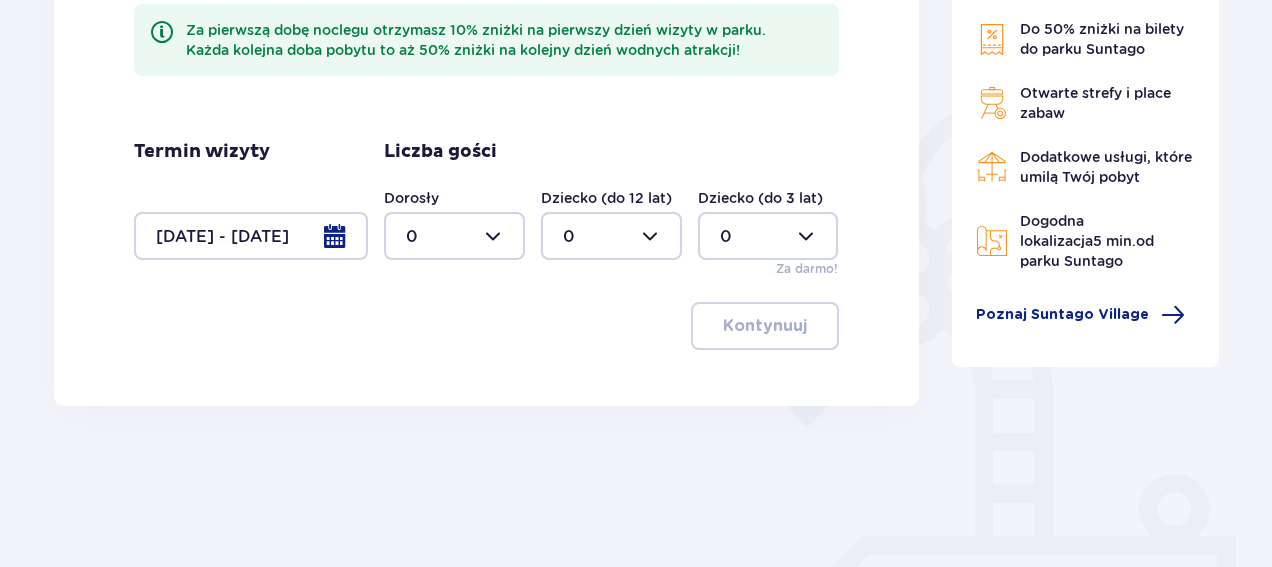 click at bounding box center [251, 236] 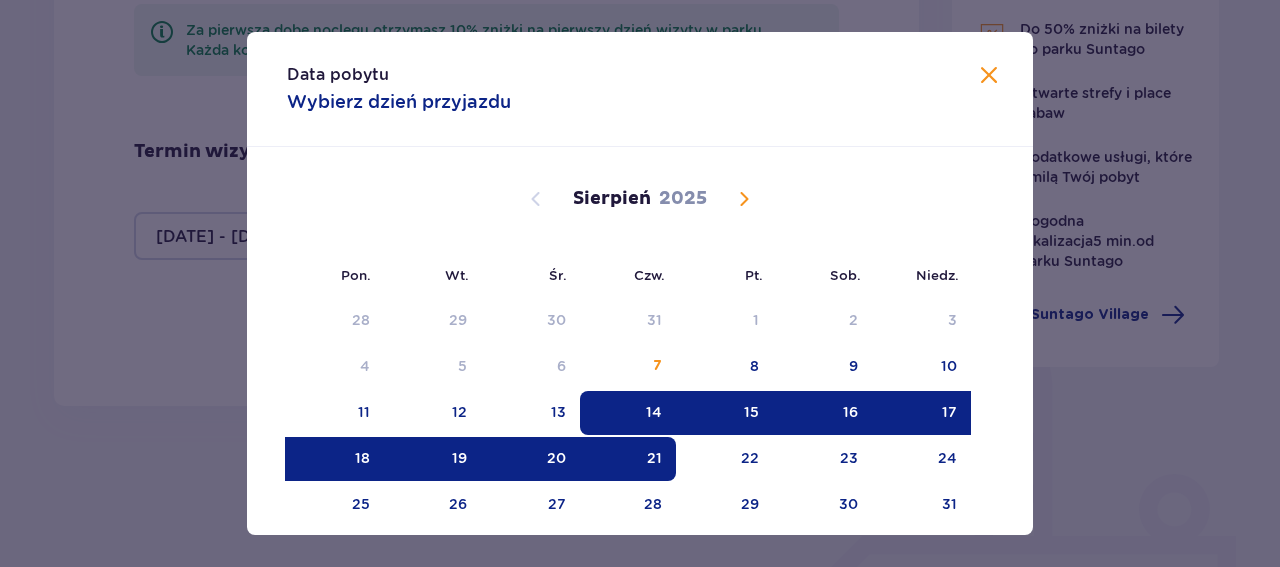 click on "21" at bounding box center [654, 458] 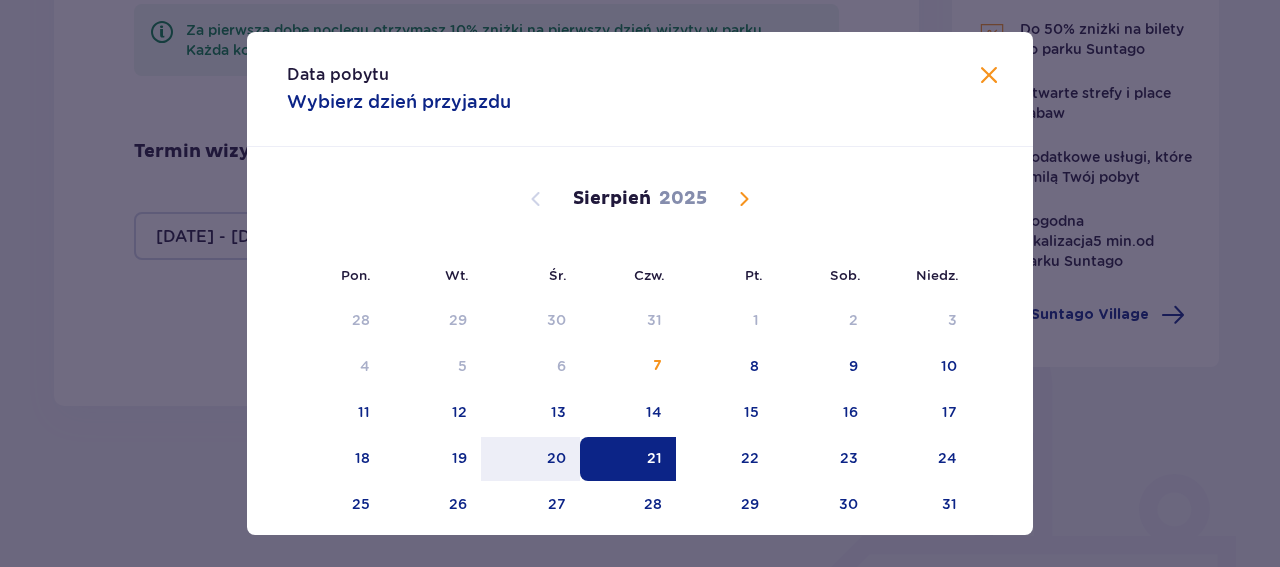 click on "Data pobytu Wybierz dzień przyjazdu" at bounding box center (640, 89) 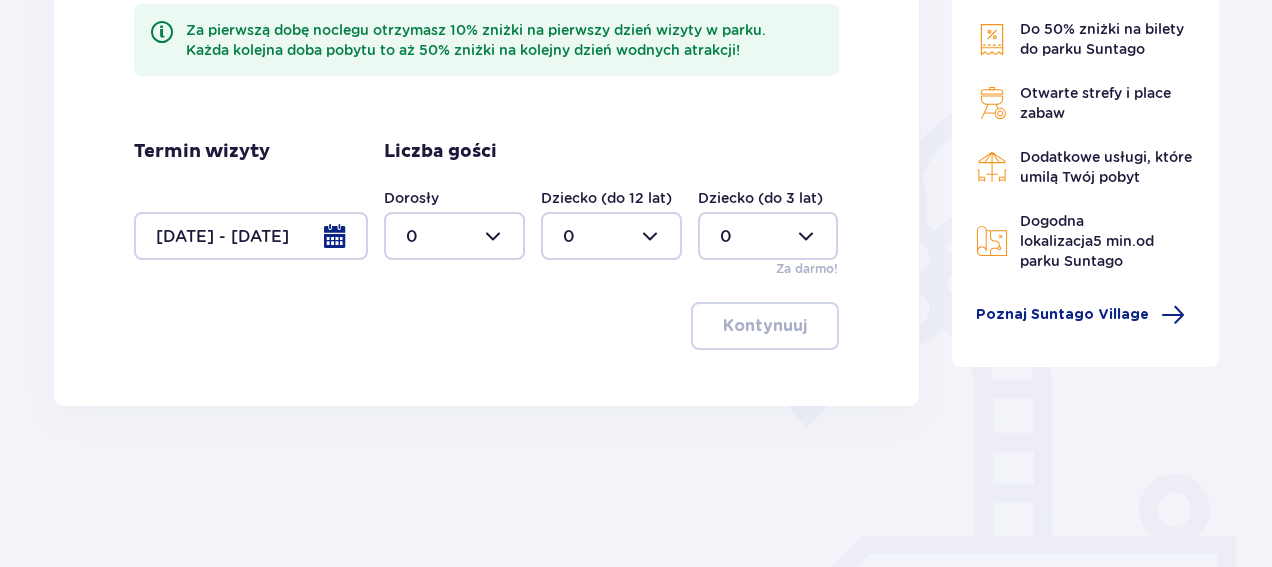 click at bounding box center (251, 236) 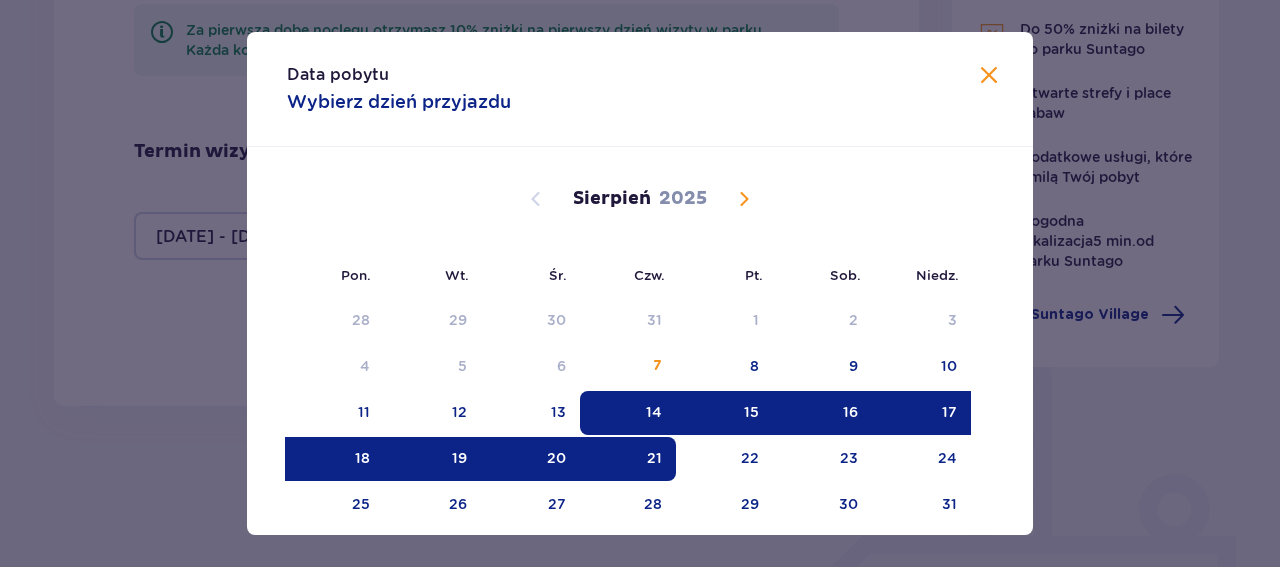click at bounding box center [989, 76] 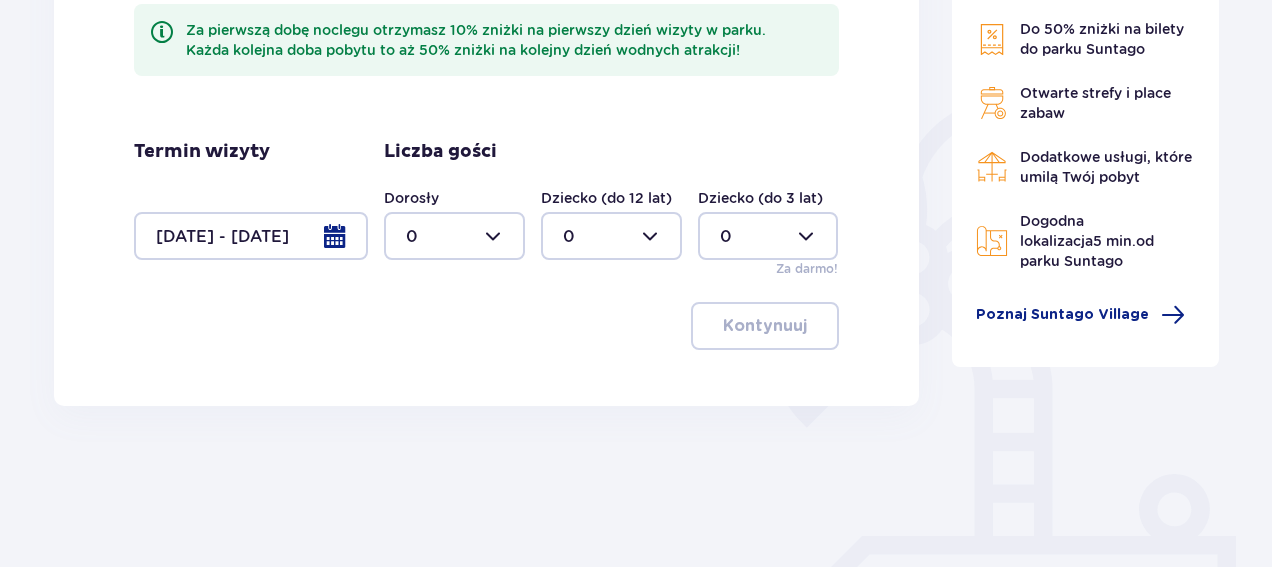 click at bounding box center (251, 236) 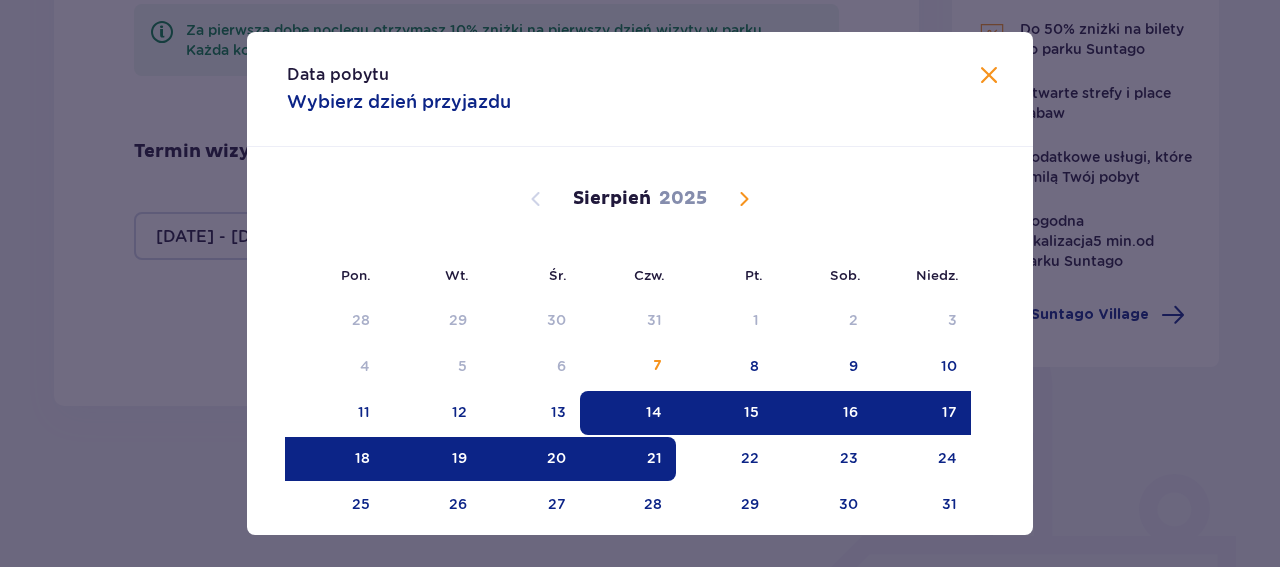 click on "14" at bounding box center (654, 412) 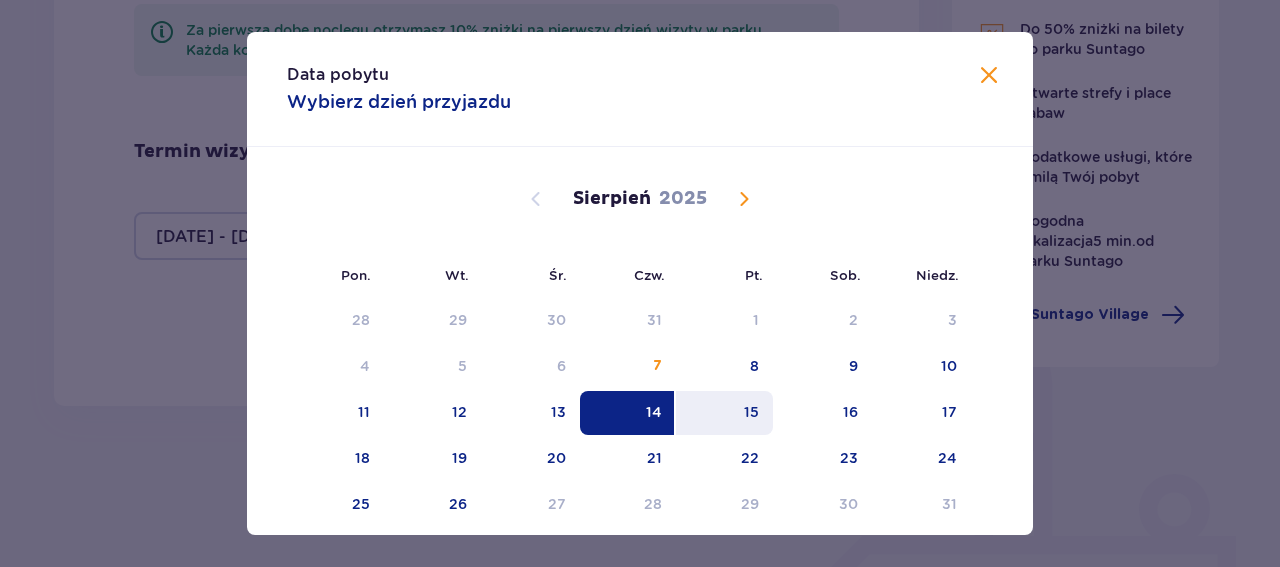 click on "15" at bounding box center [751, 412] 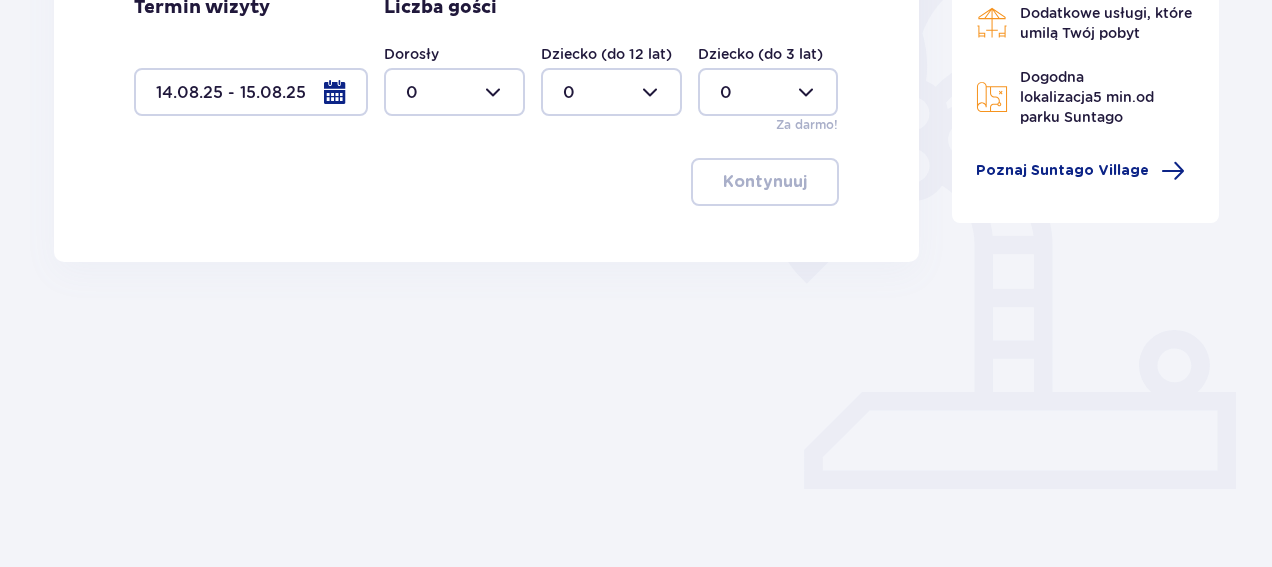 scroll, scrollTop: 444, scrollLeft: 0, axis: vertical 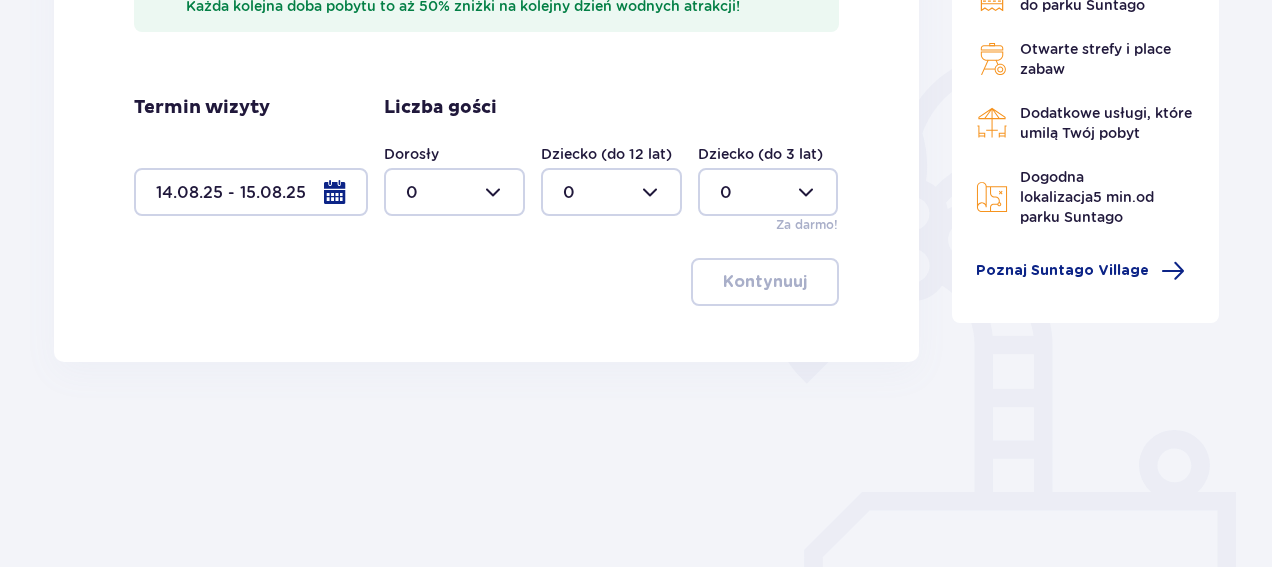 click at bounding box center [454, 192] 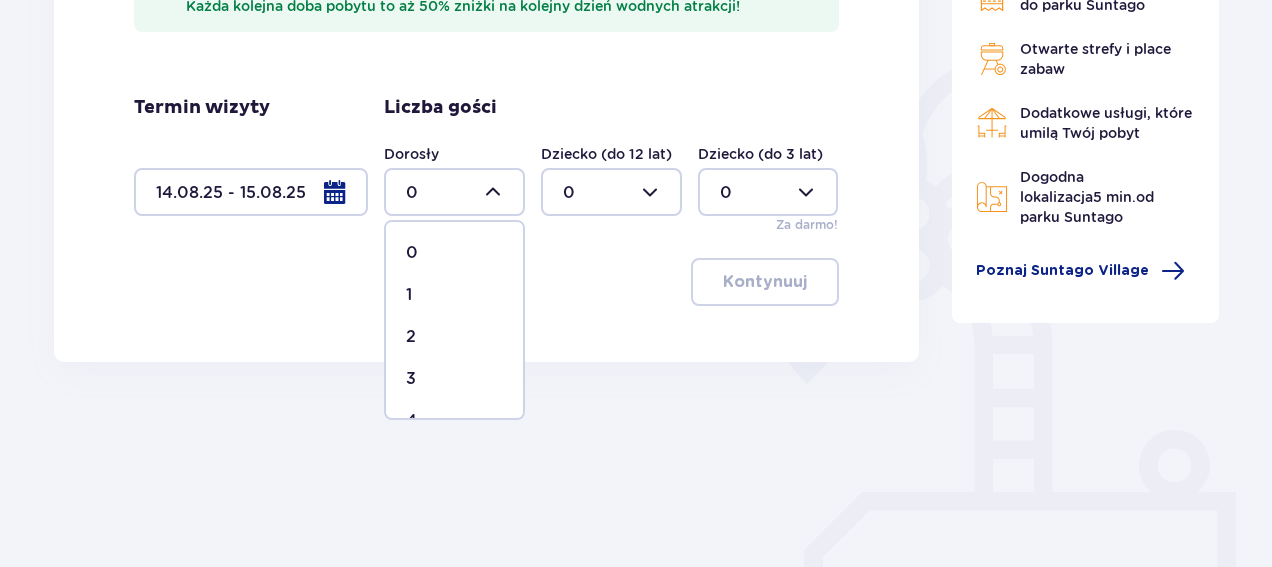 click on "1" at bounding box center (409, 295) 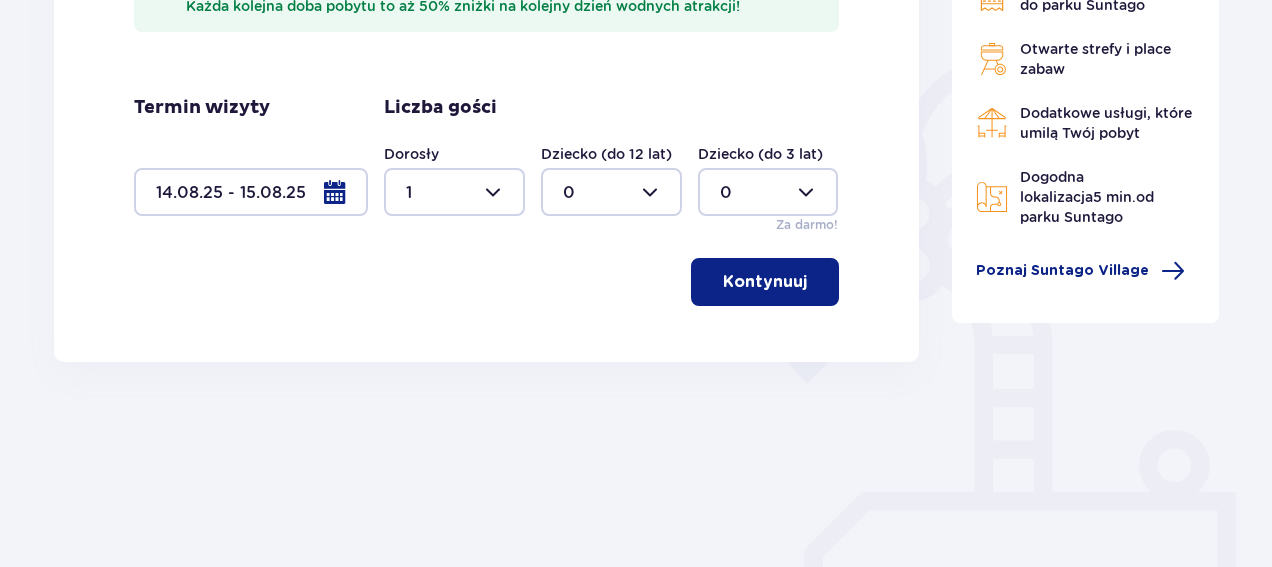 click at bounding box center (611, 192) 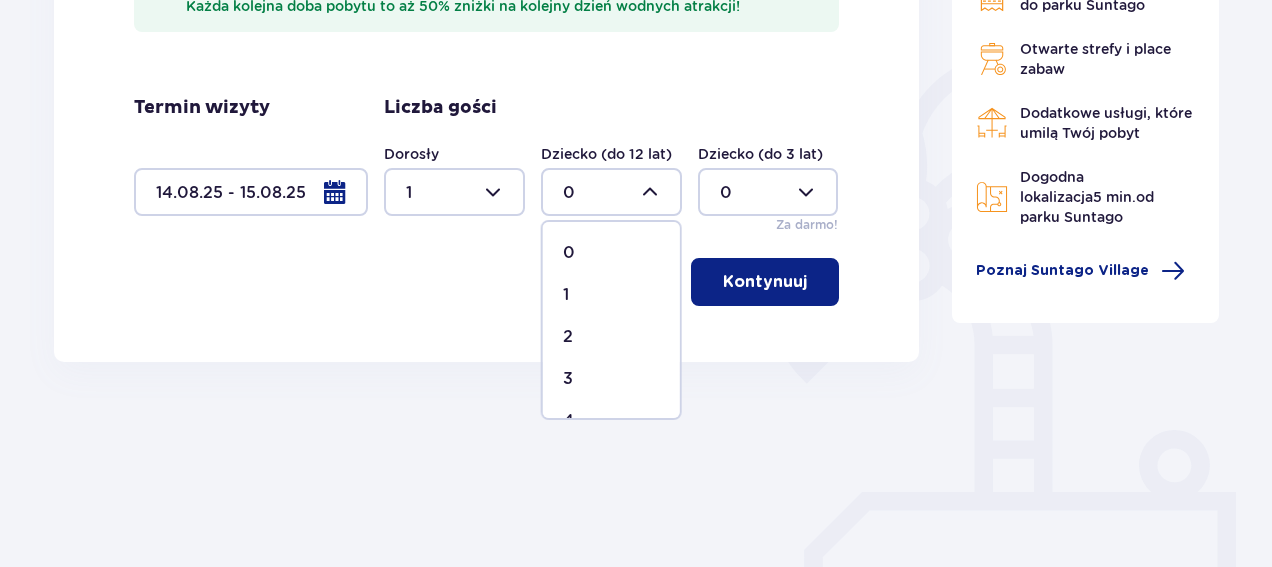 click on "1" at bounding box center [611, 295] 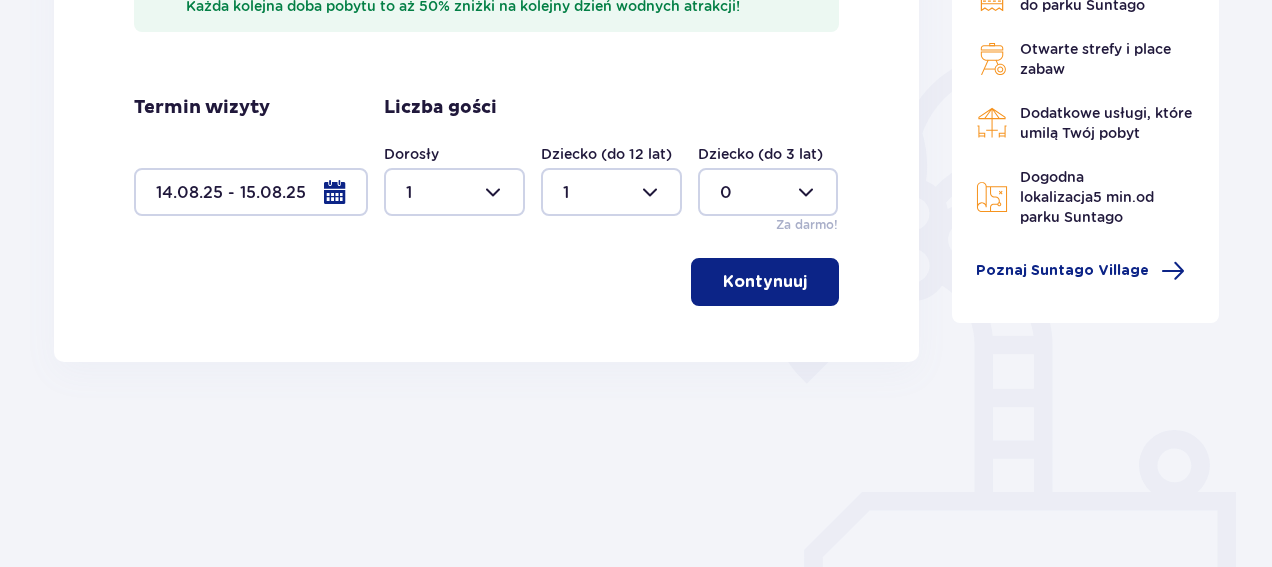 click on "Kontynuuj" at bounding box center [765, 282] 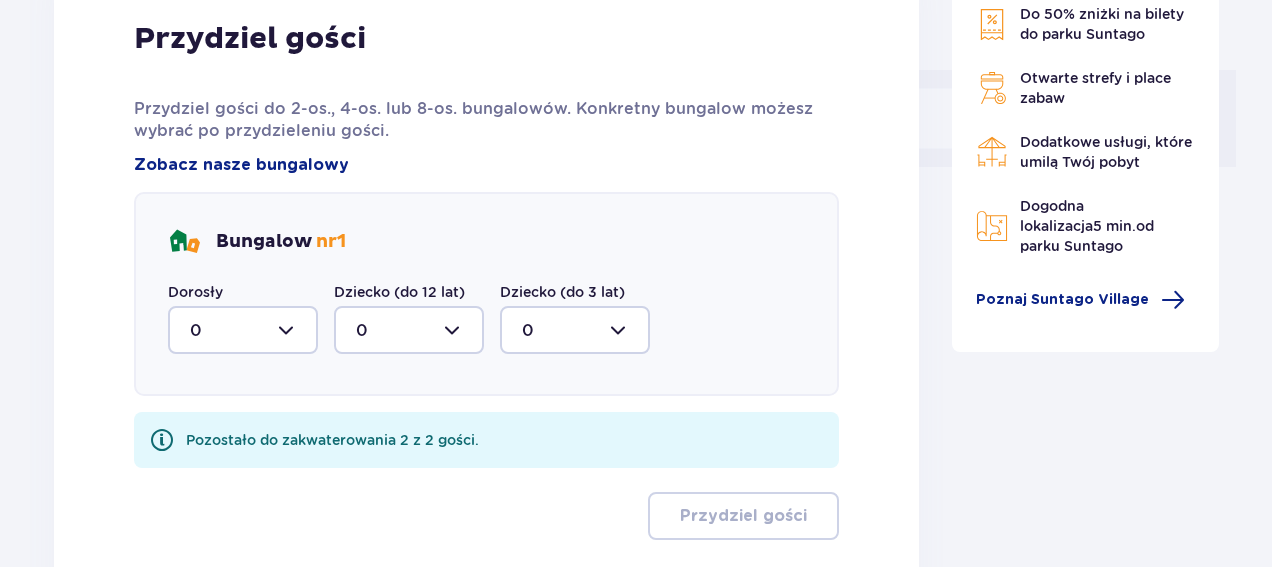 scroll, scrollTop: 906, scrollLeft: 0, axis: vertical 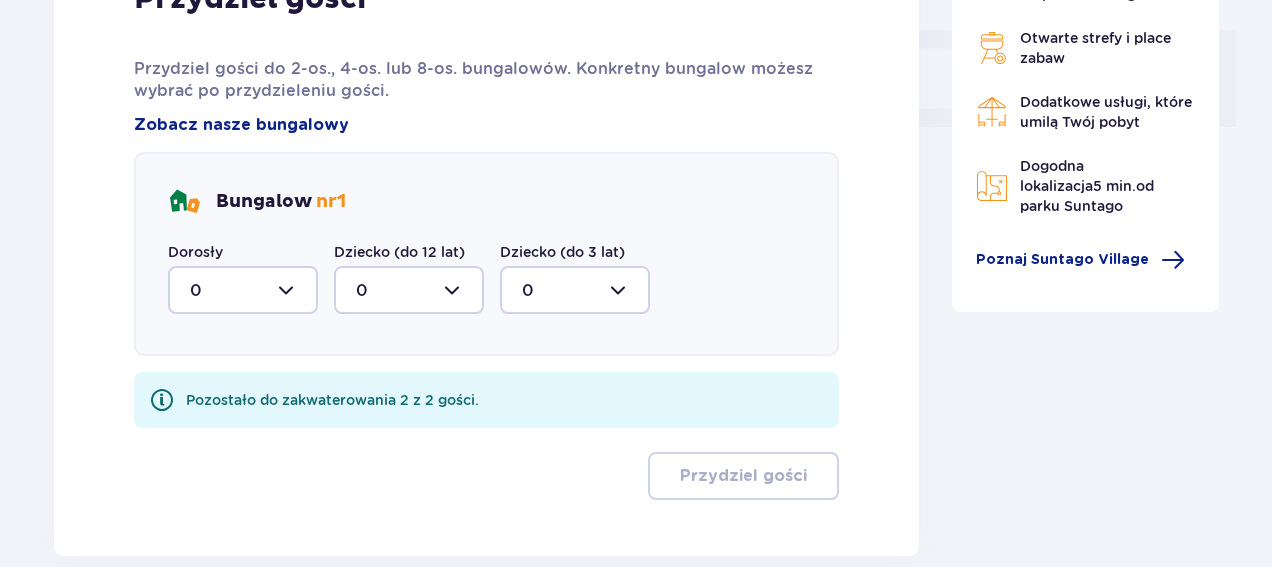 click at bounding box center [243, 290] 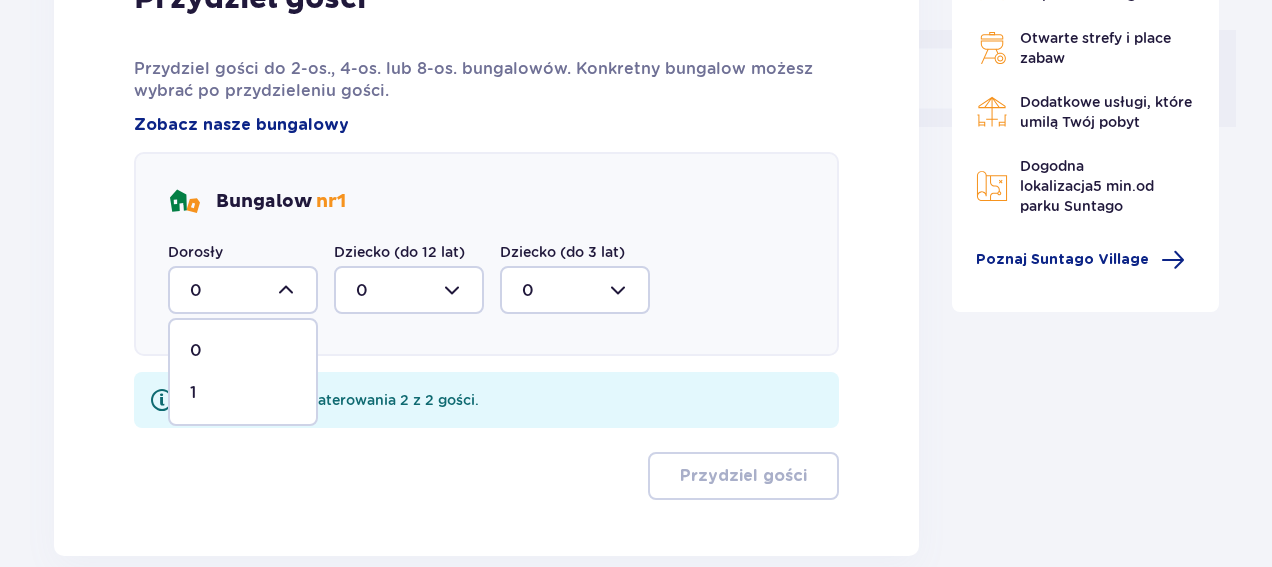 click on "1" at bounding box center [243, 393] 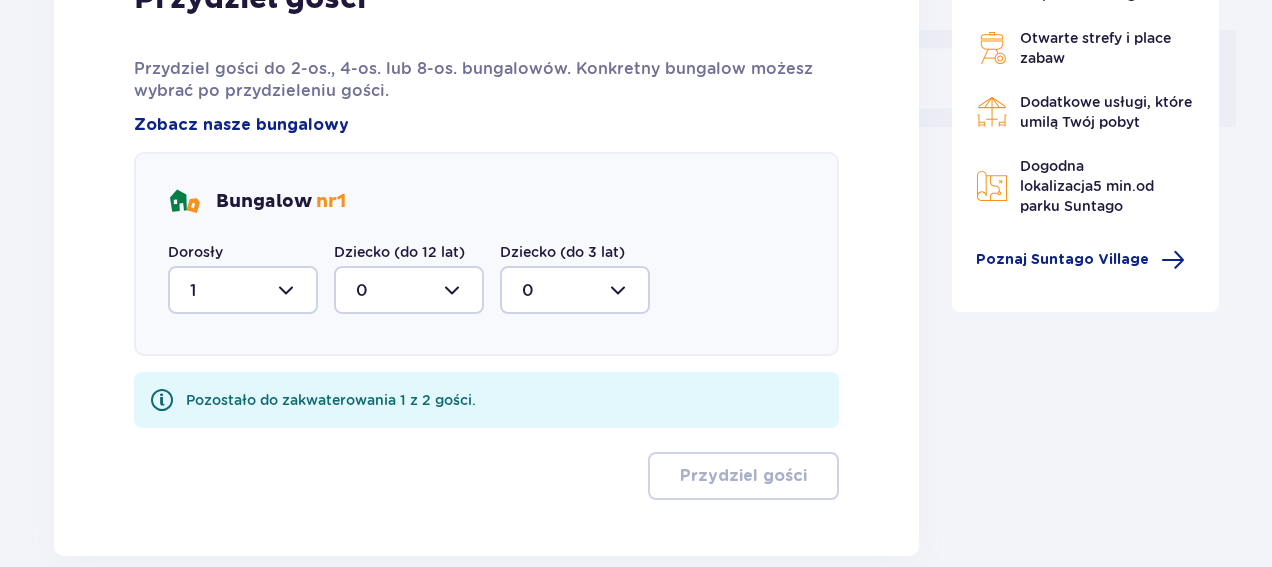 click at bounding box center (409, 290) 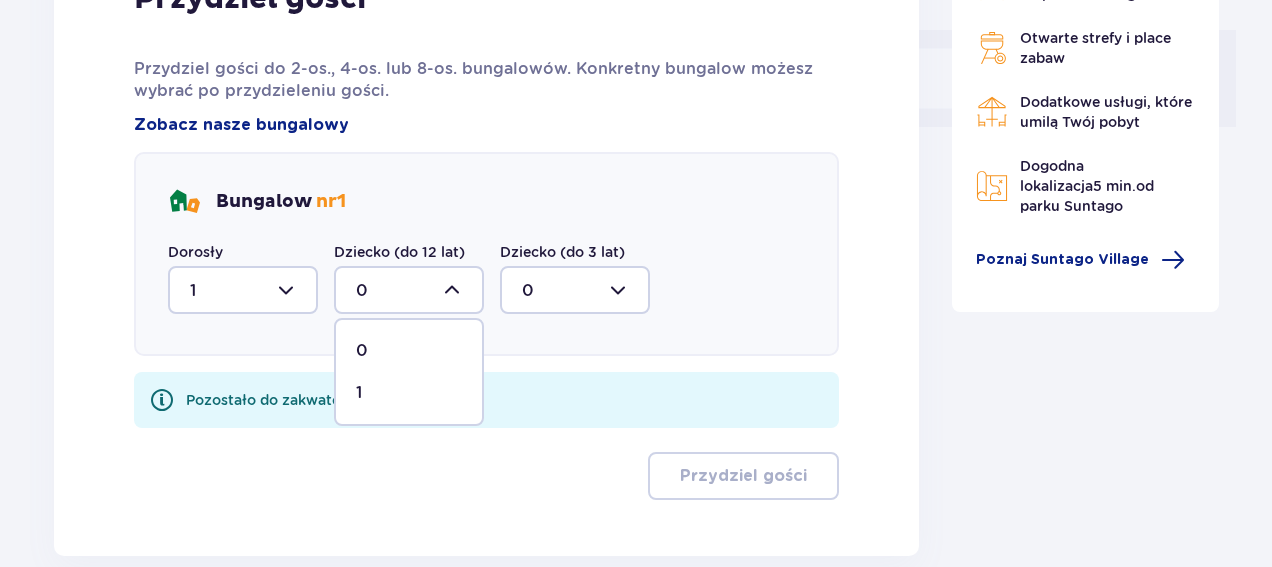 click on "1" at bounding box center (409, 393) 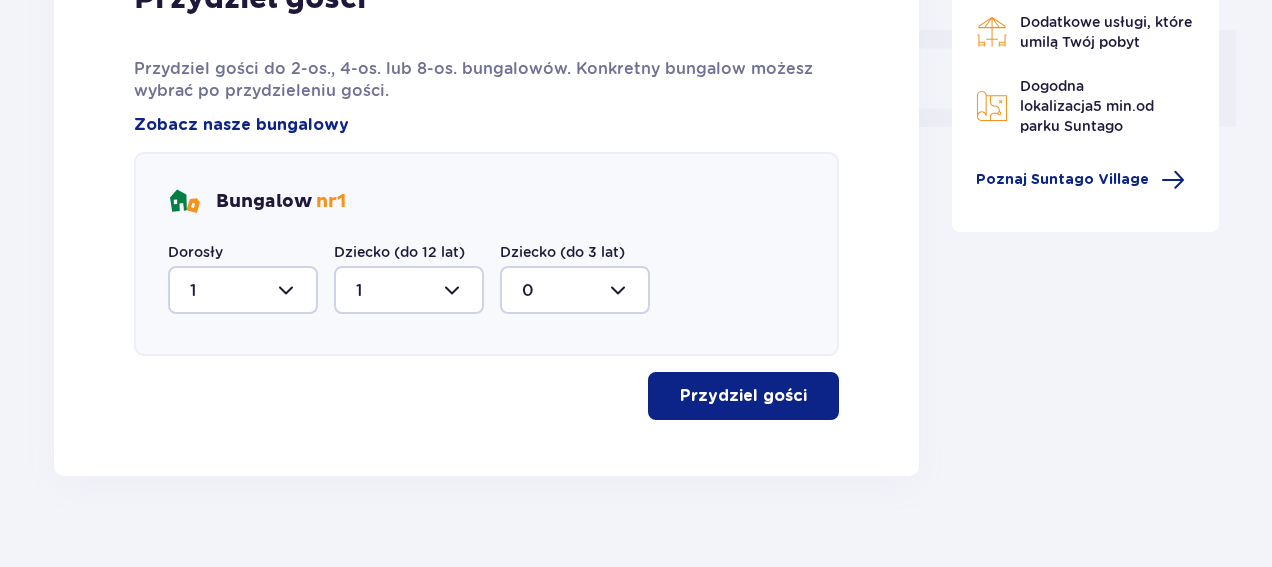 click on "Przydziel gości" at bounding box center [743, 396] 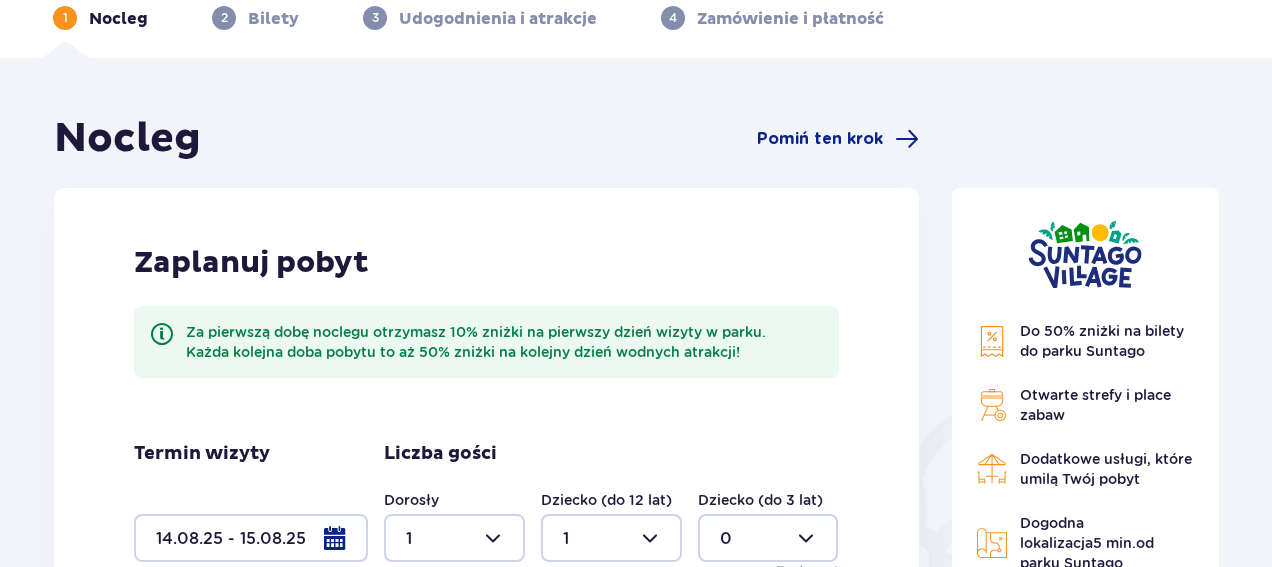 scroll, scrollTop: 0, scrollLeft: 0, axis: both 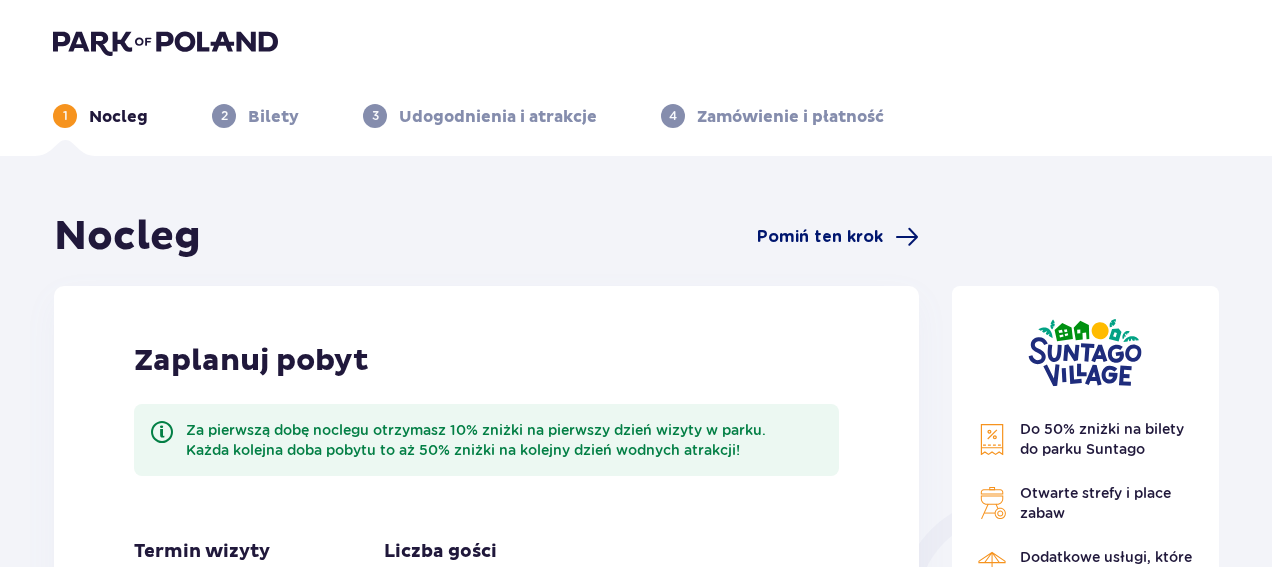 click on "Pomiń ten krok" at bounding box center [820, 237] 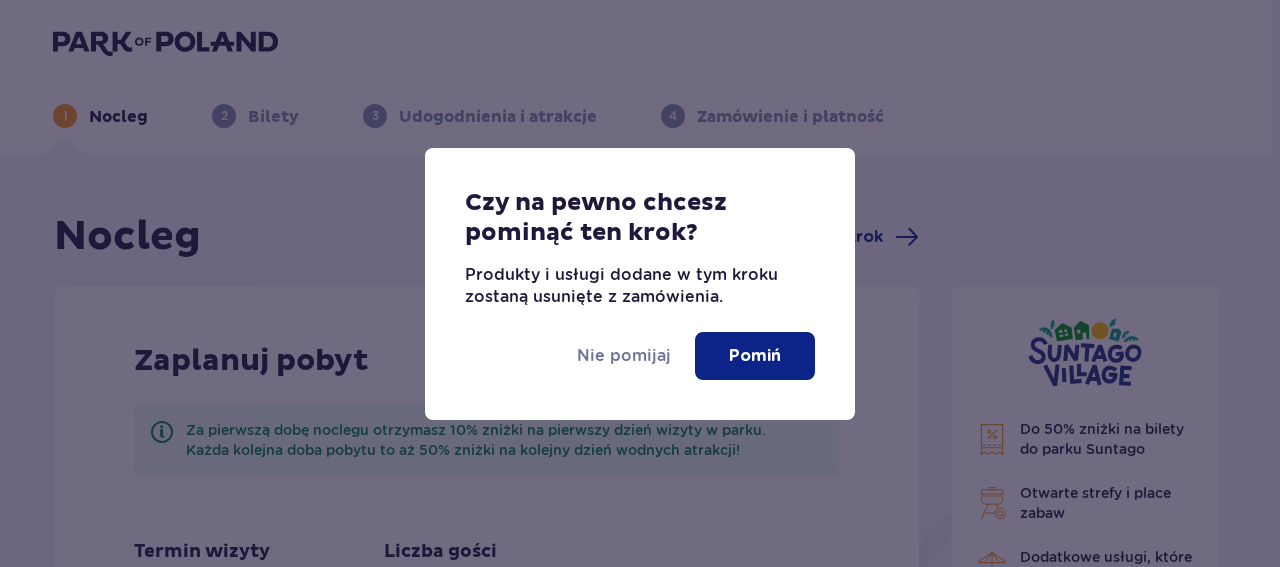 click on "Pomiń" at bounding box center (755, 356) 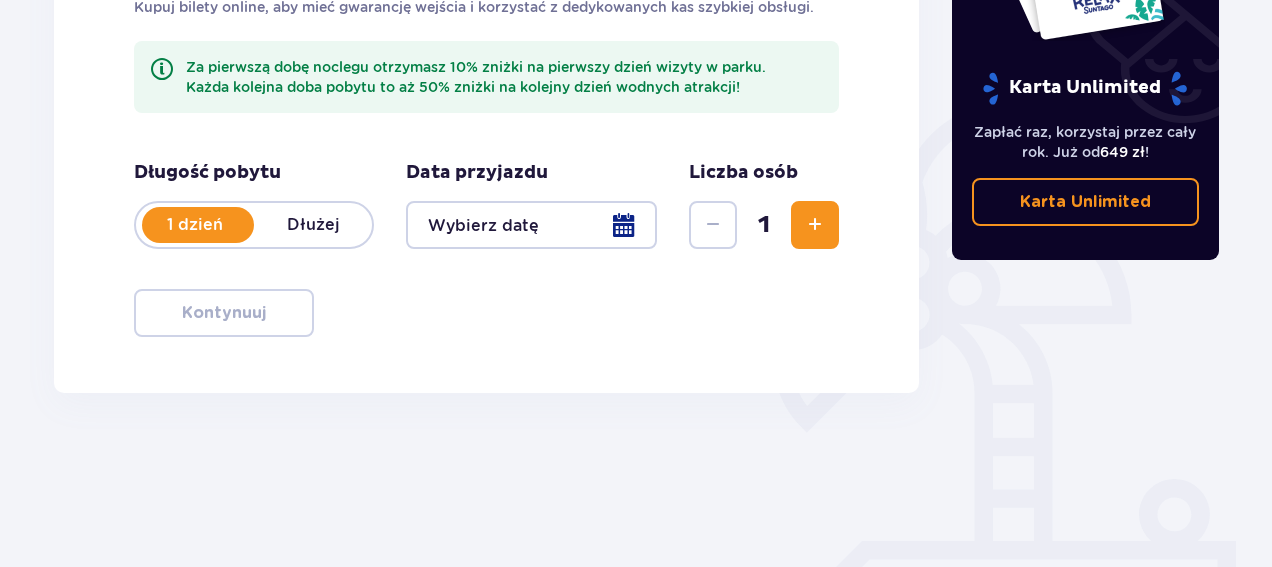scroll, scrollTop: 400, scrollLeft: 0, axis: vertical 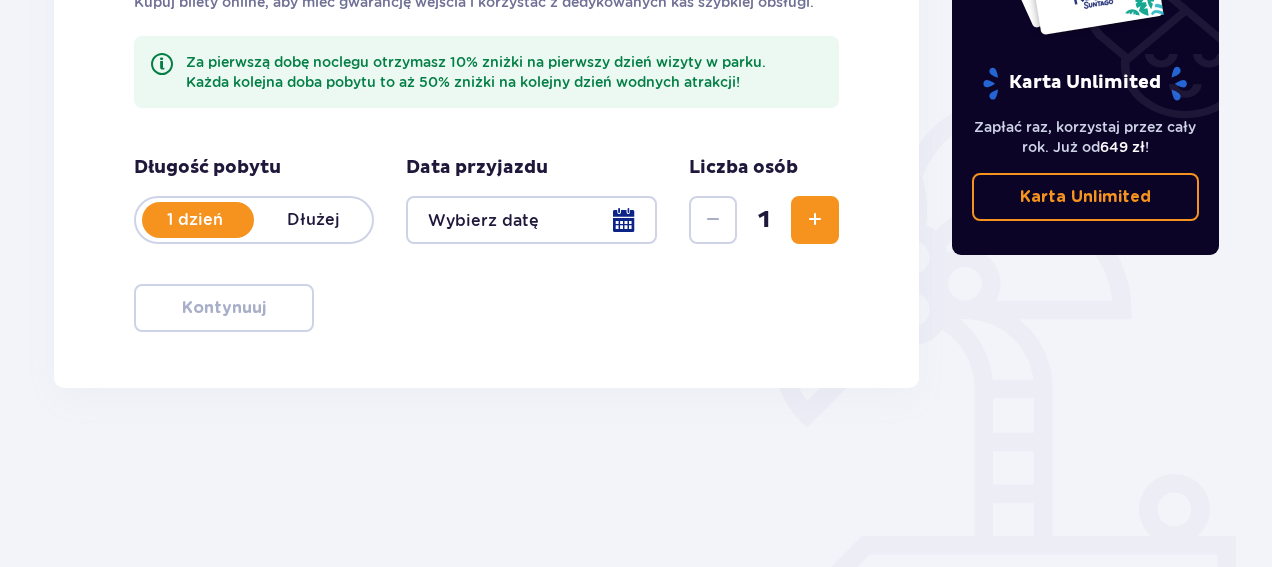 click at bounding box center [531, 220] 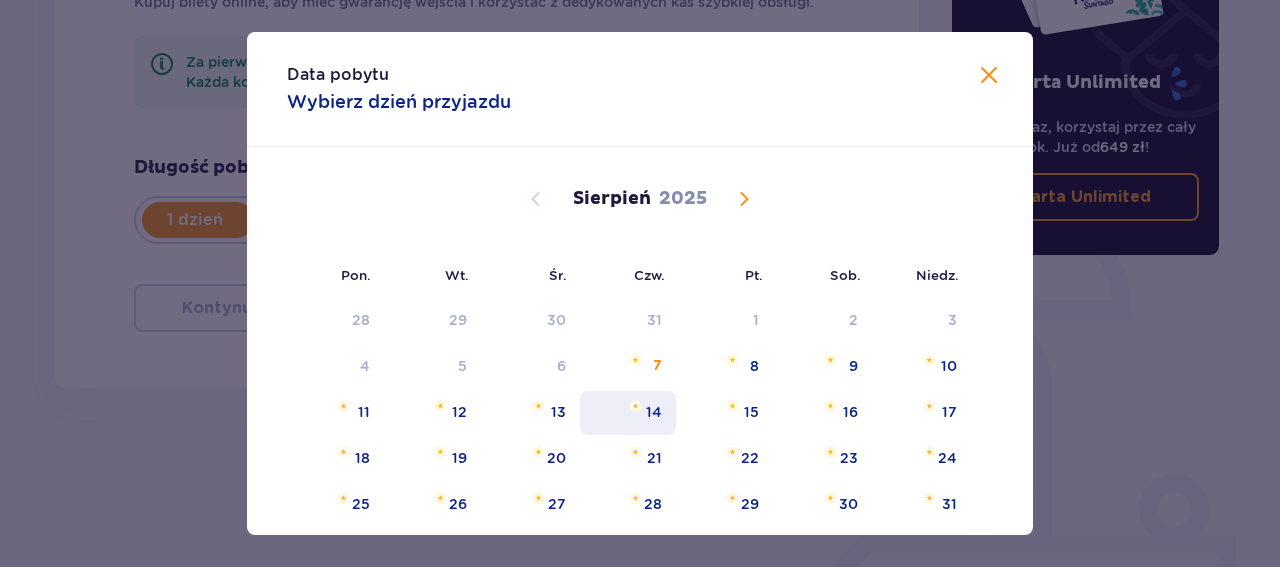 click on "14" at bounding box center (654, 412) 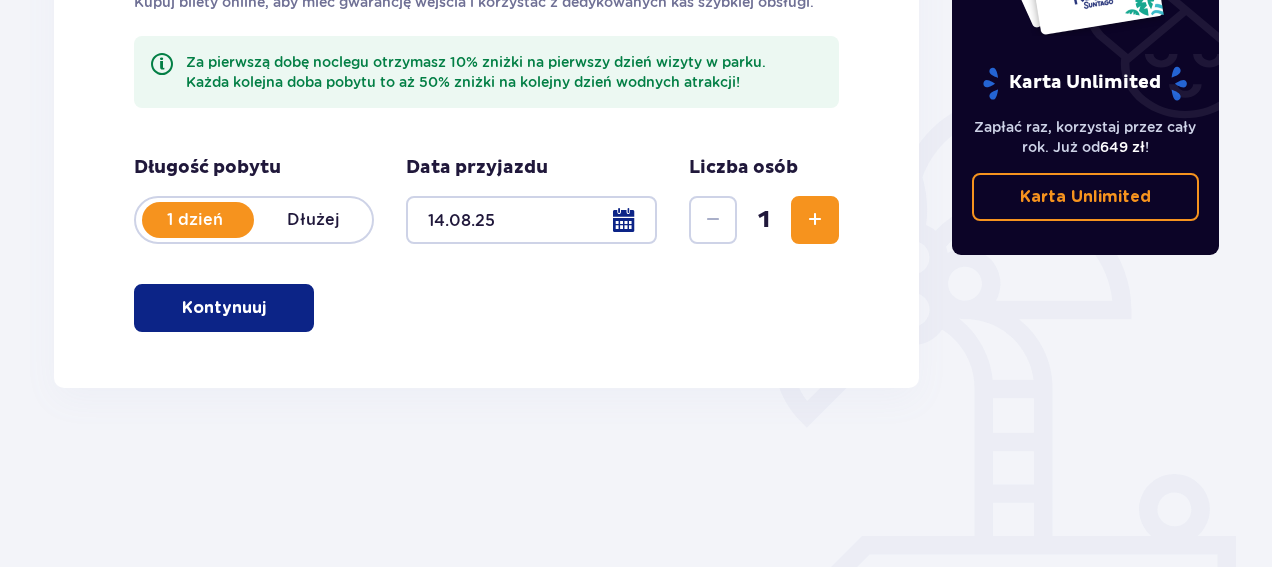 click on "Kontynuuj" at bounding box center [224, 308] 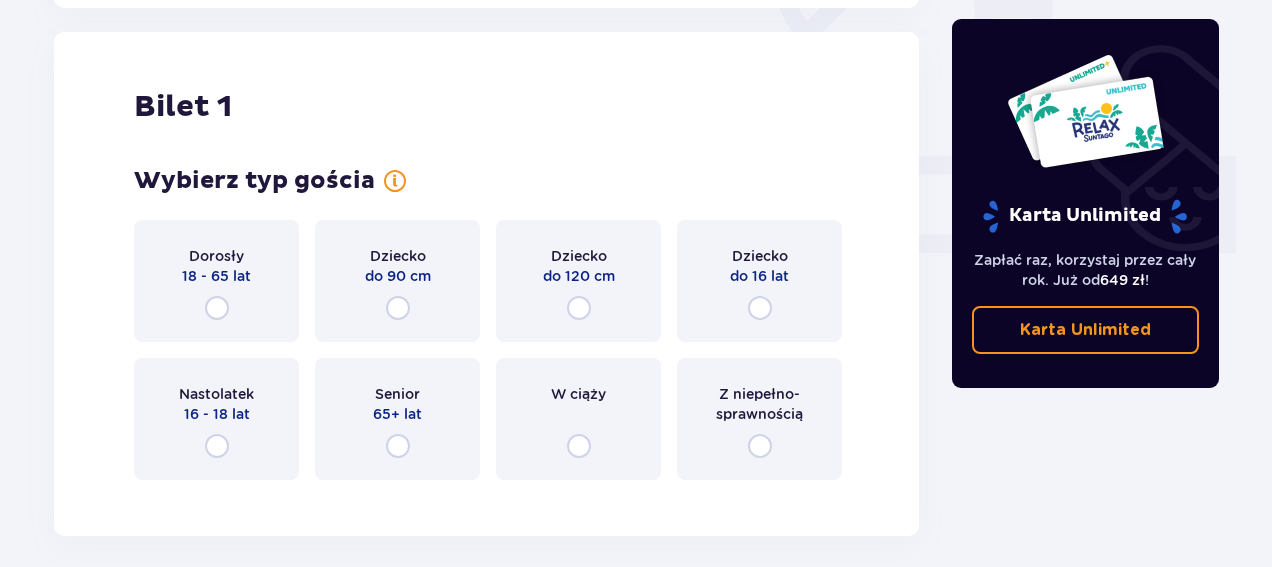 scroll, scrollTop: 788, scrollLeft: 0, axis: vertical 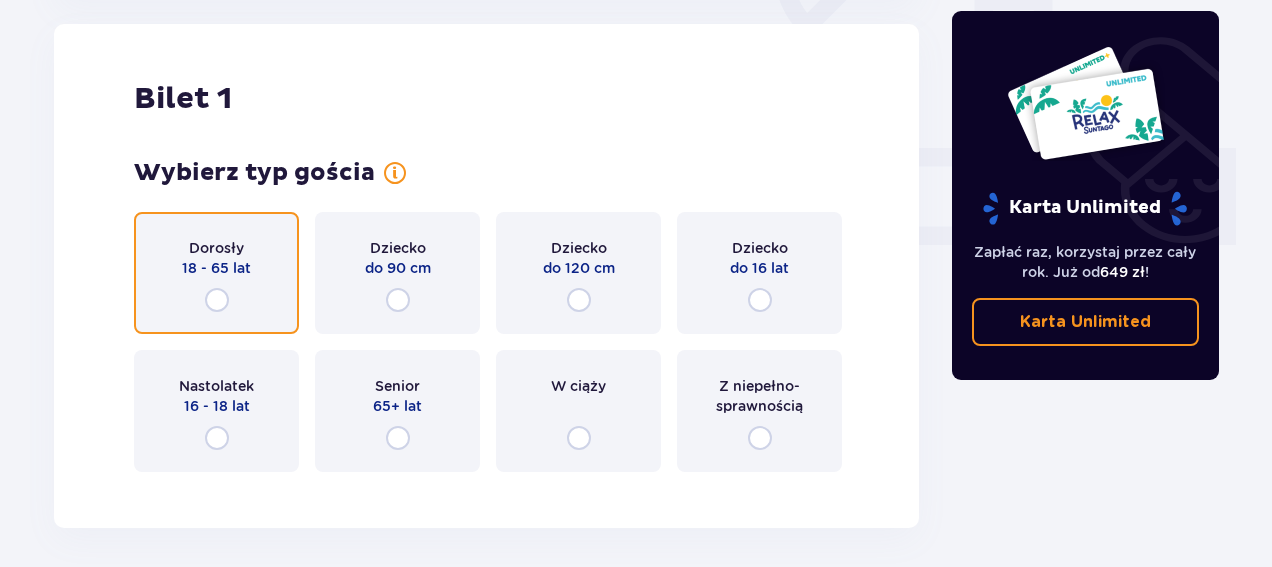 click at bounding box center [217, 300] 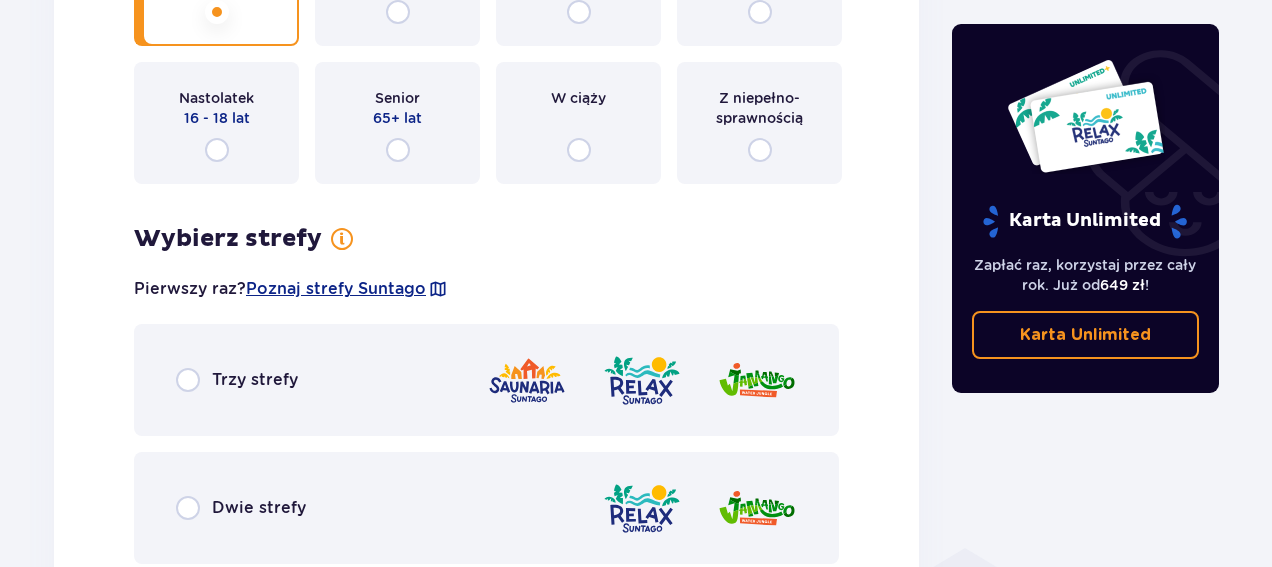 scroll, scrollTop: 1276, scrollLeft: 0, axis: vertical 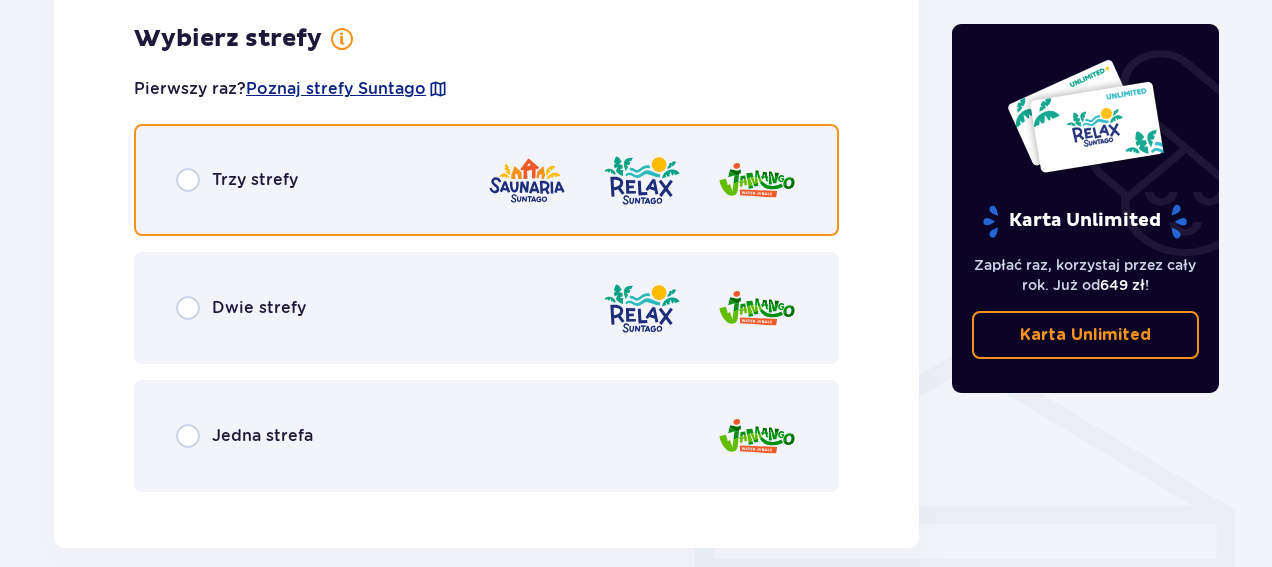 click at bounding box center [188, 180] 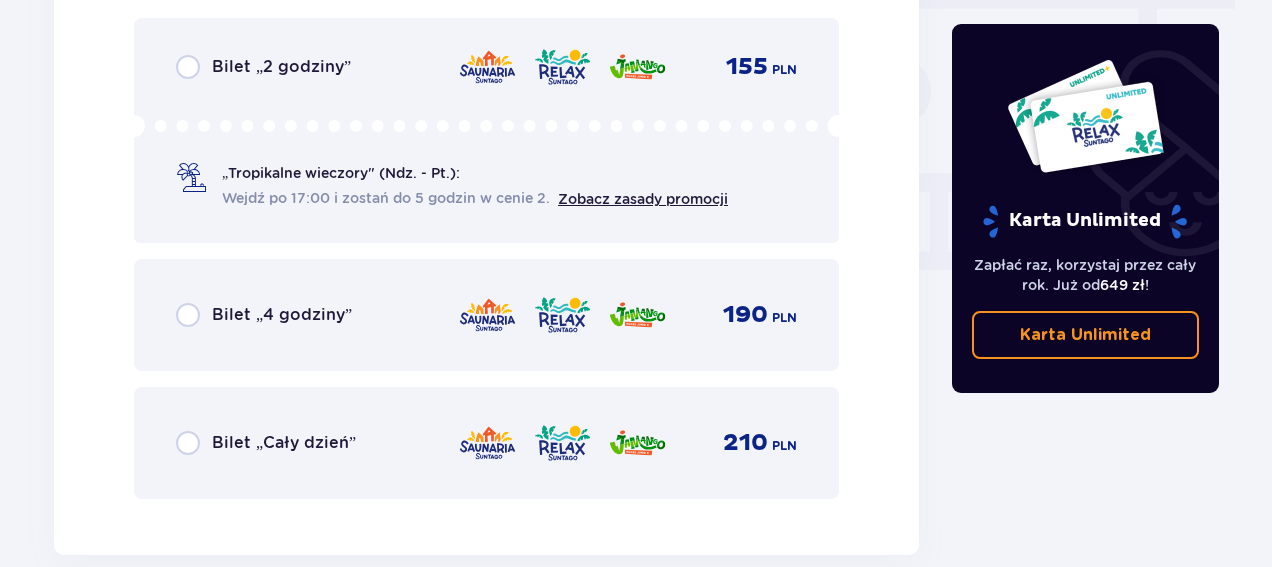 scroll, scrollTop: 1984, scrollLeft: 0, axis: vertical 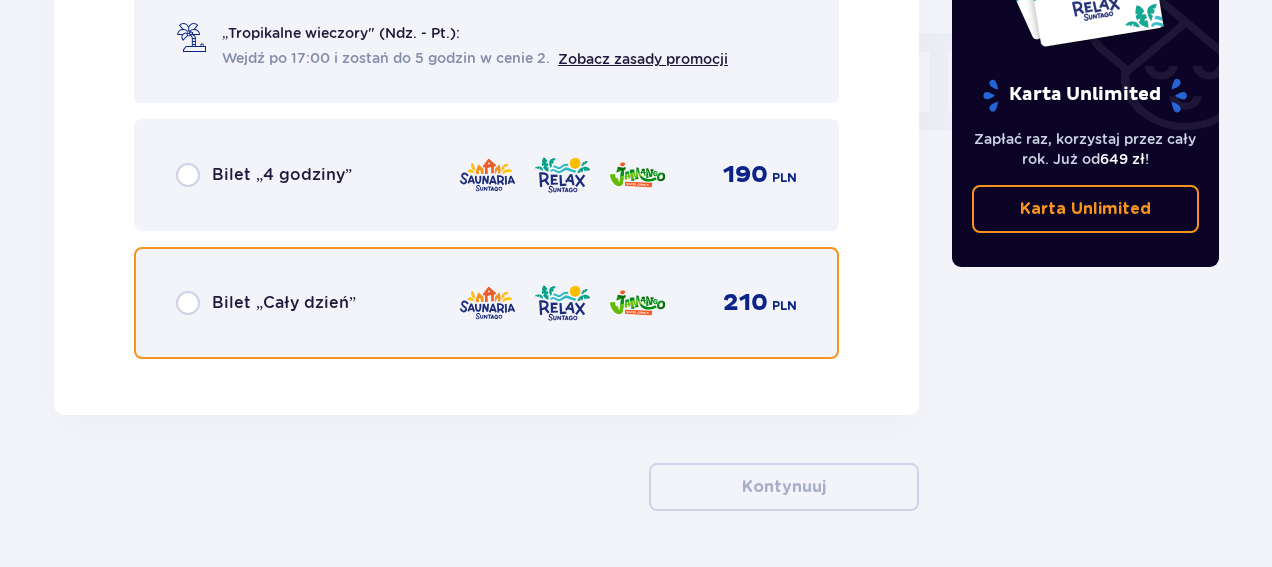 click at bounding box center (188, 303) 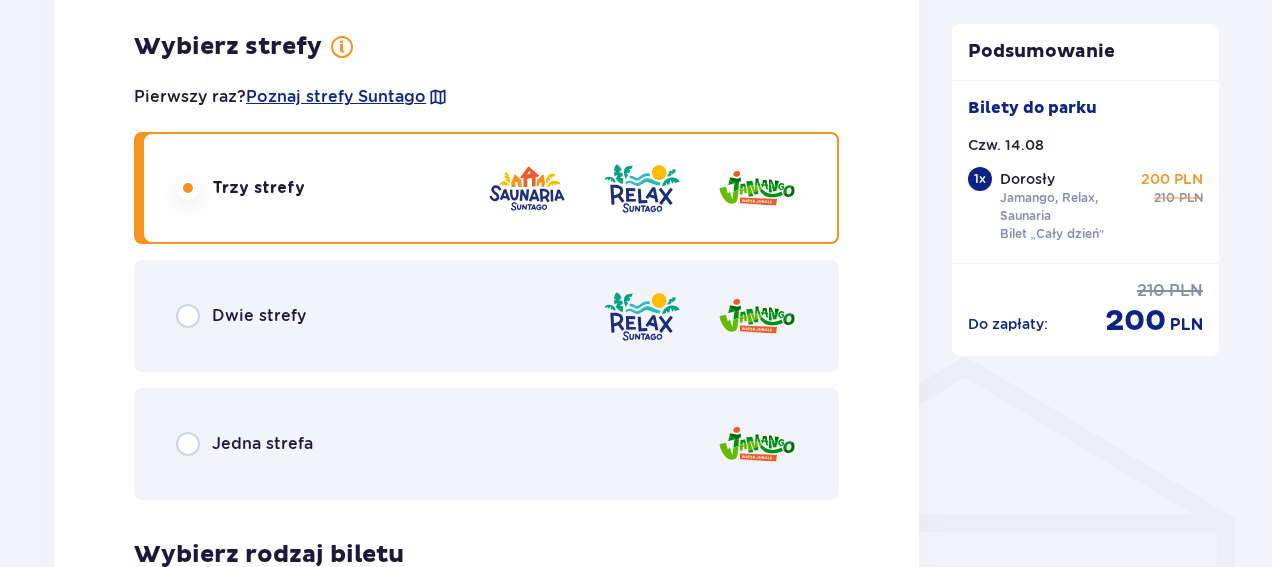 scroll, scrollTop: 952, scrollLeft: 0, axis: vertical 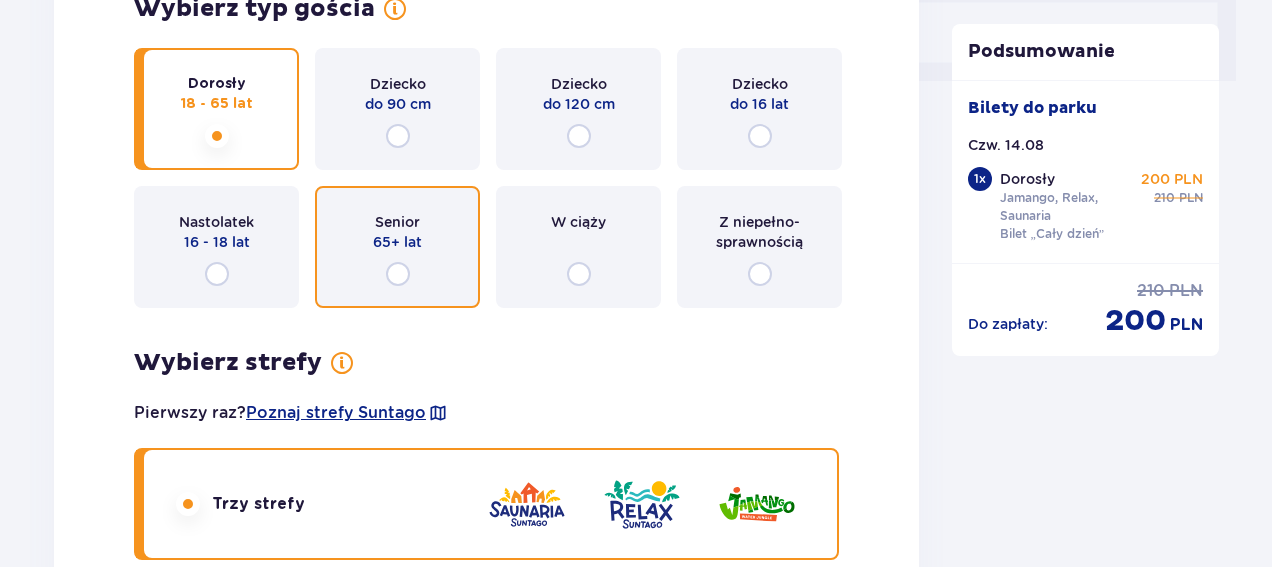 click at bounding box center [398, 274] 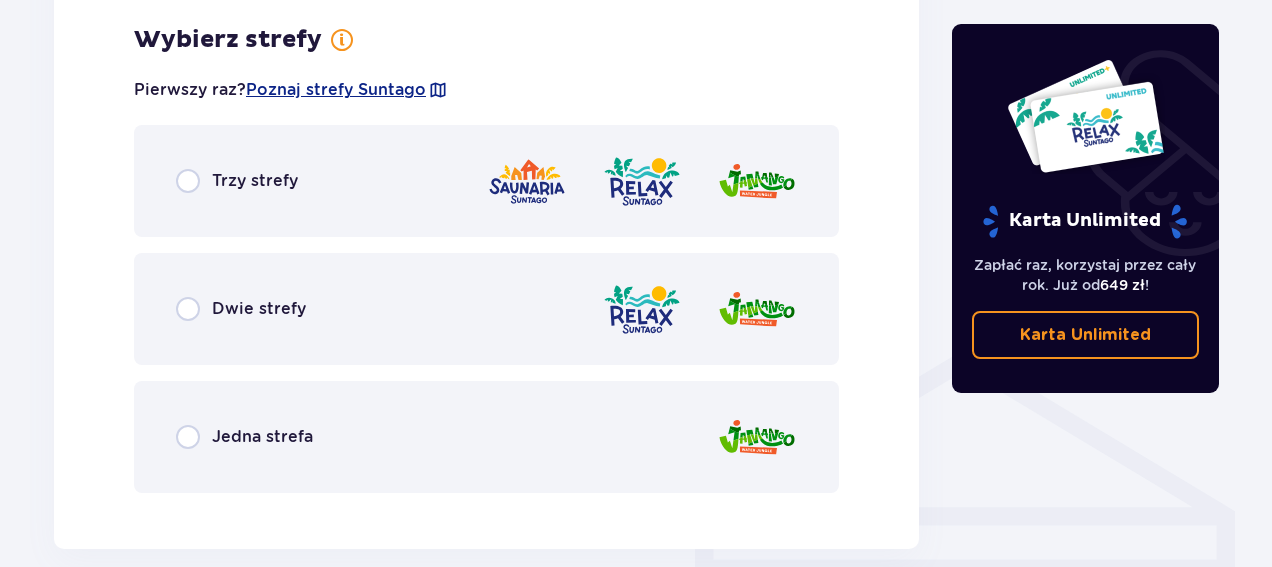scroll, scrollTop: 1276, scrollLeft: 0, axis: vertical 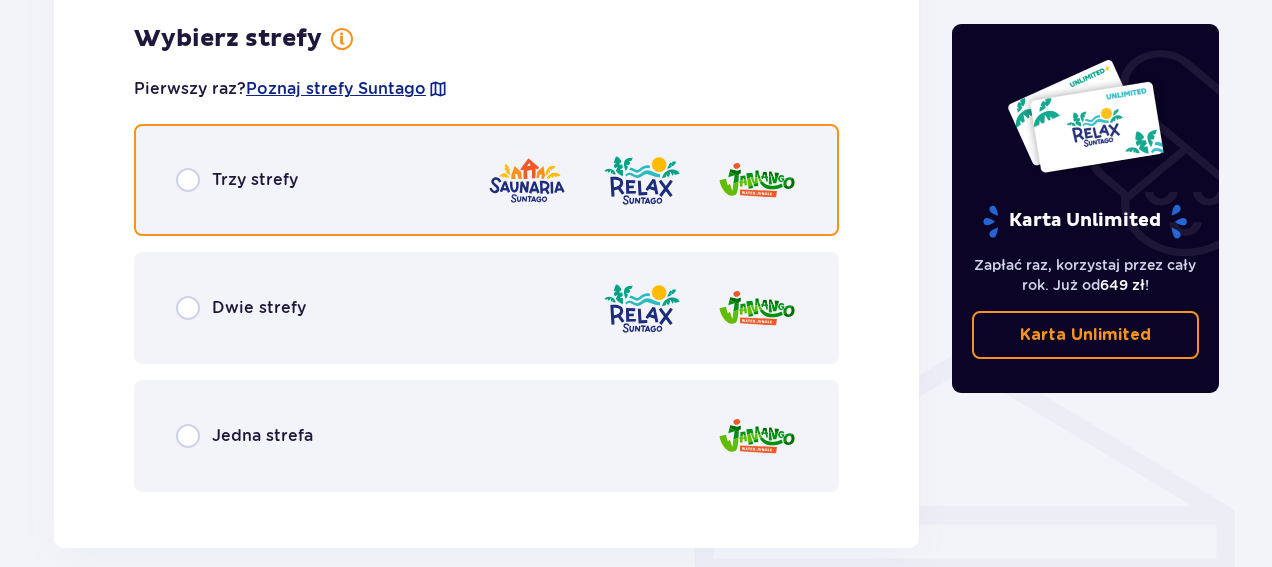 click at bounding box center (188, 180) 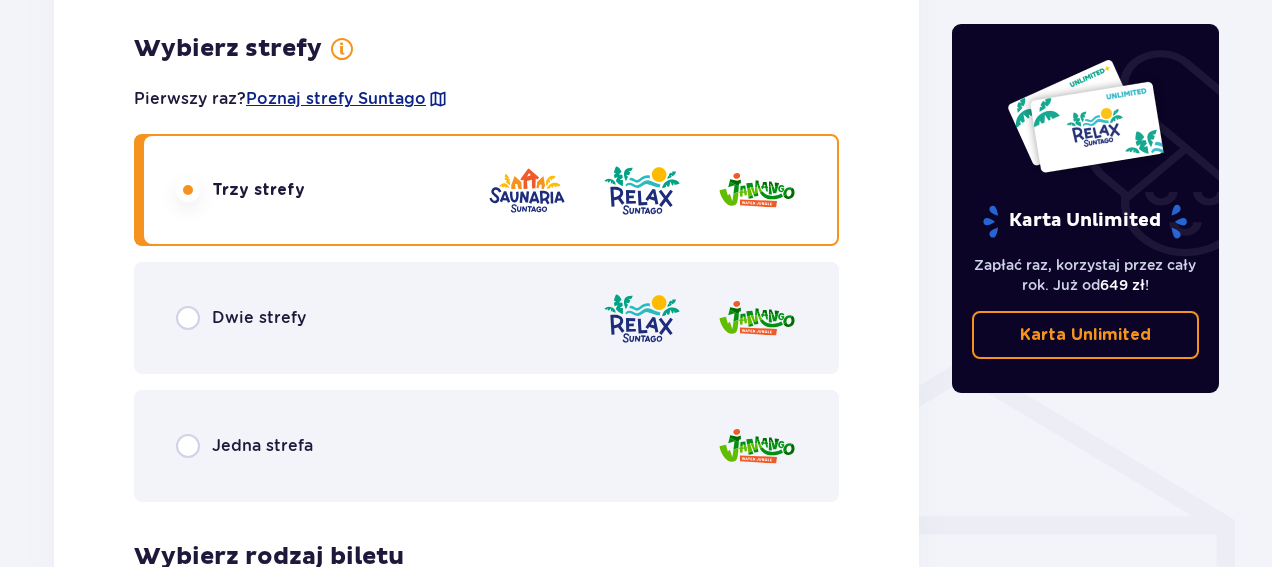 scroll, scrollTop: 984, scrollLeft: 0, axis: vertical 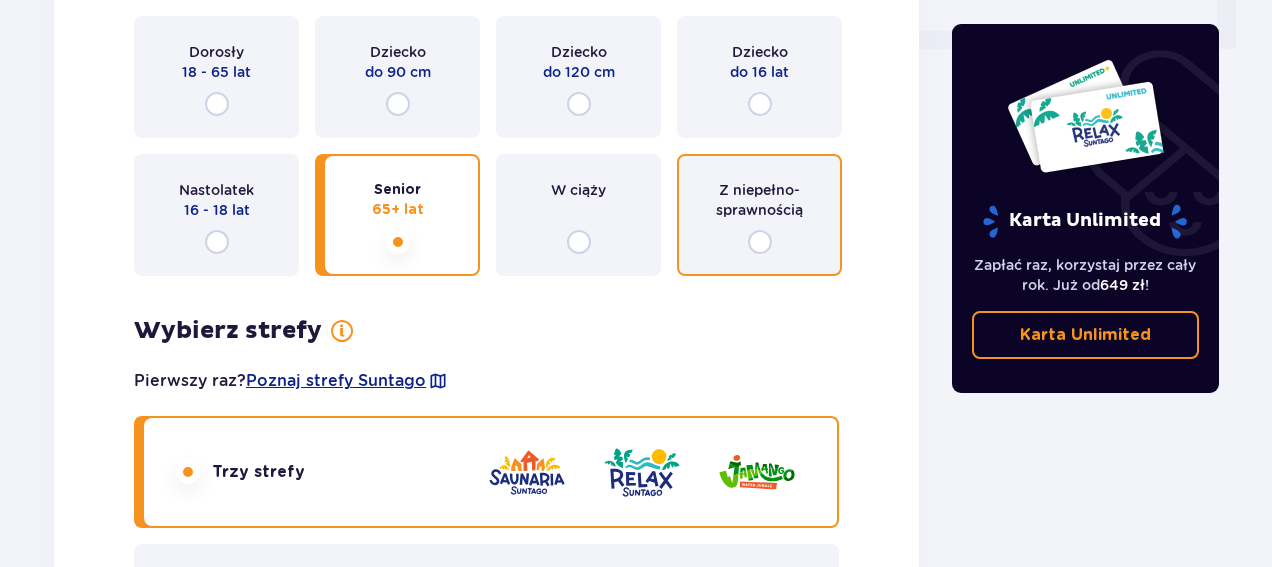 click at bounding box center [760, 242] 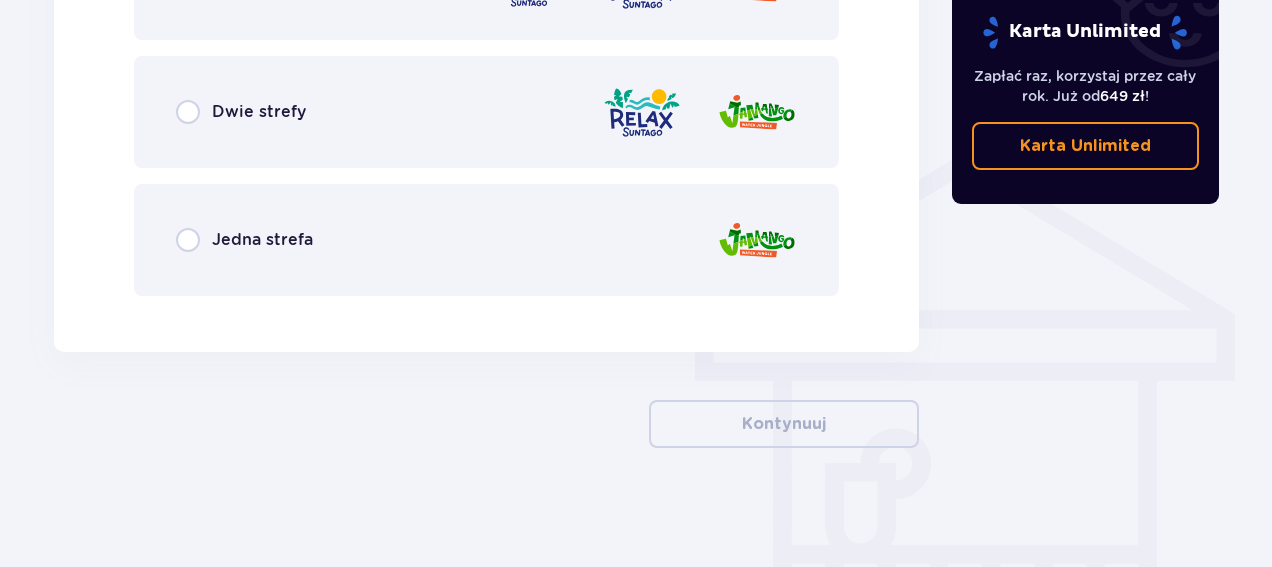 scroll, scrollTop: 1372, scrollLeft: 0, axis: vertical 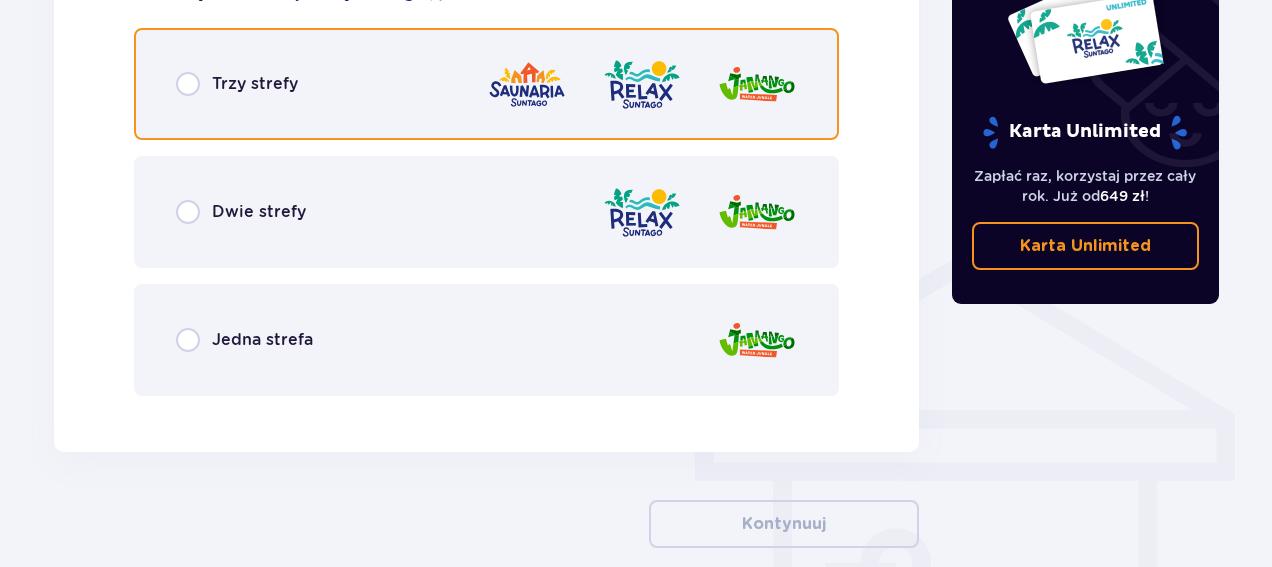click at bounding box center (188, 84) 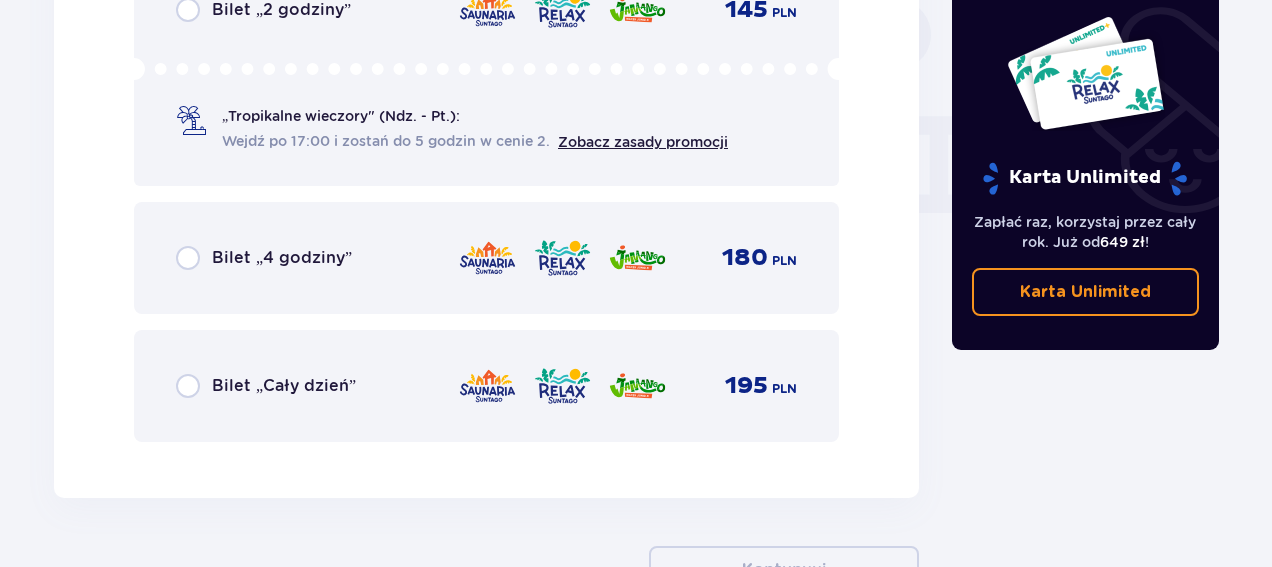scroll, scrollTop: 1684, scrollLeft: 0, axis: vertical 